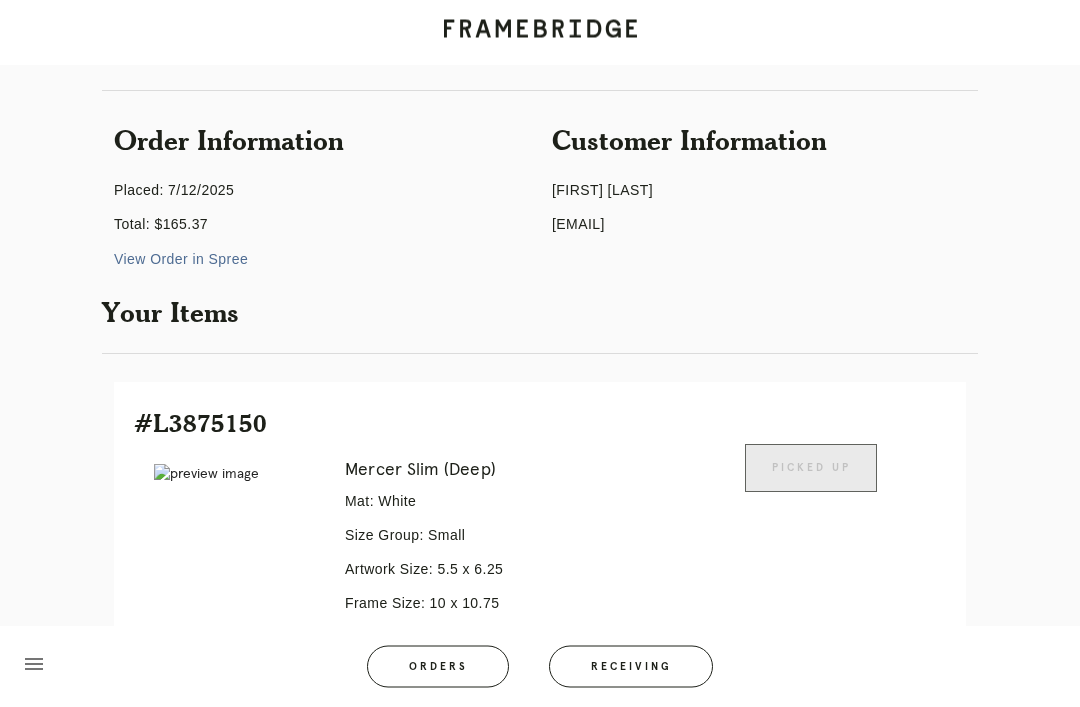 scroll, scrollTop: 0, scrollLeft: 0, axis: both 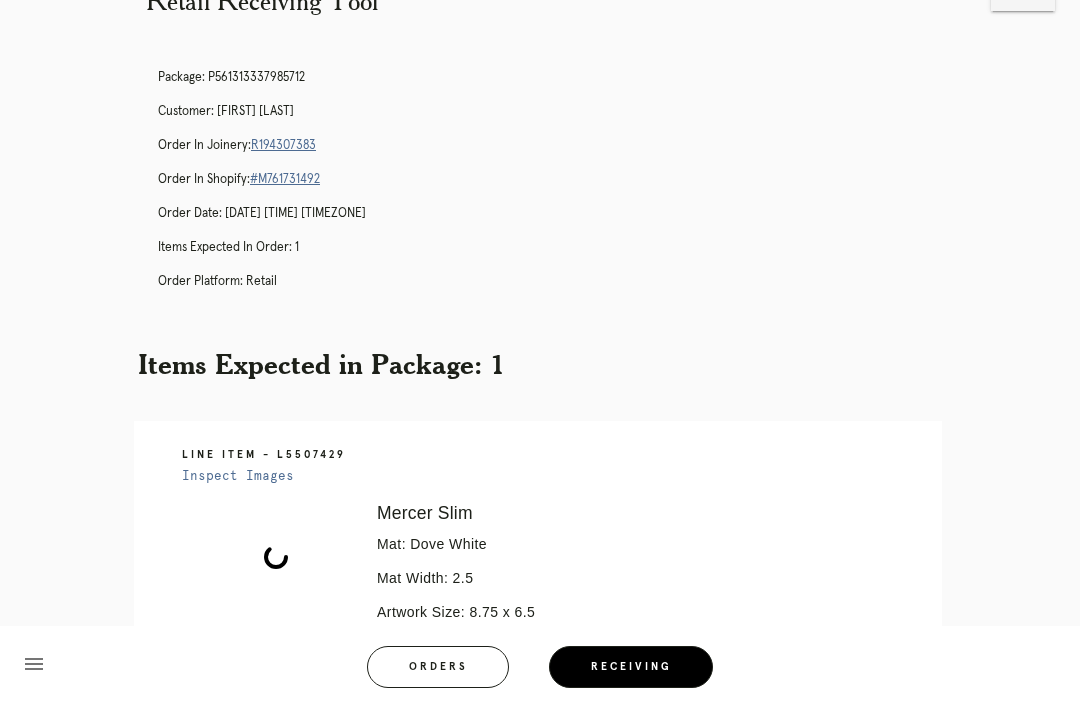 click on "Orders" at bounding box center [438, 667] 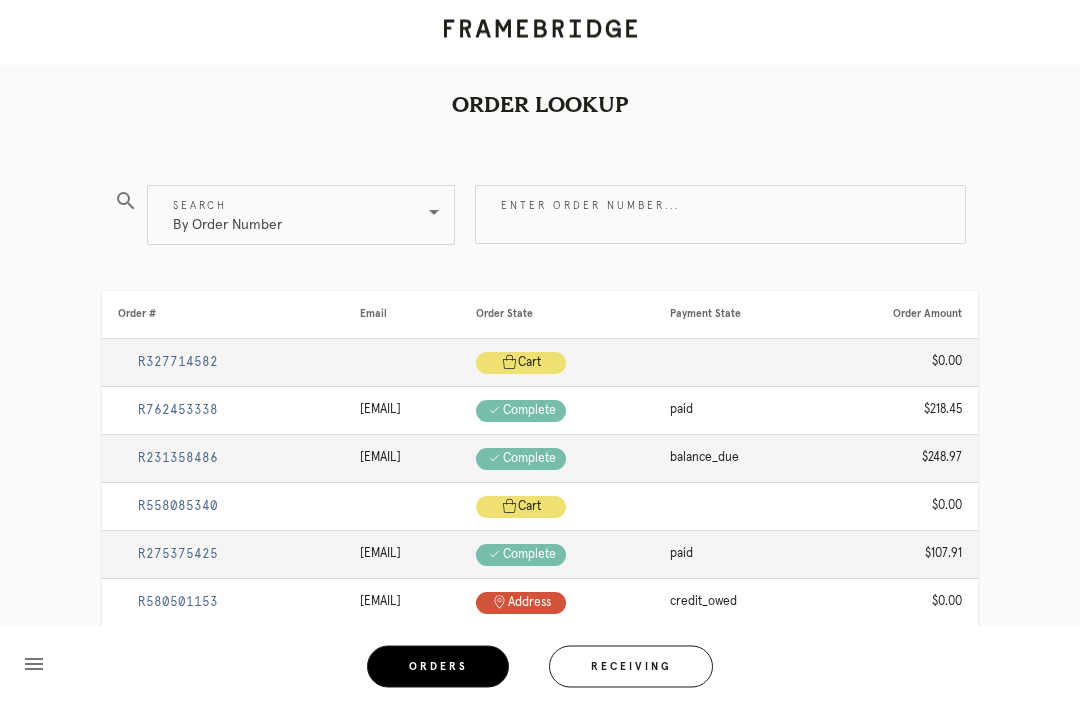 scroll, scrollTop: 0, scrollLeft: 0, axis: both 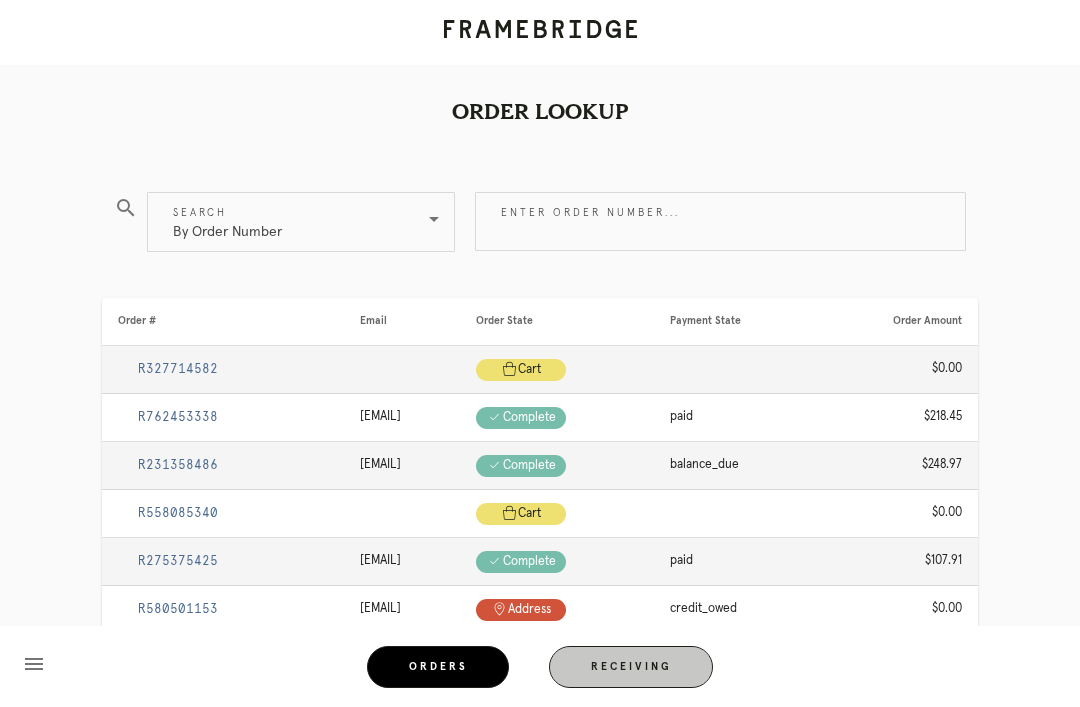 click on "Receiving" at bounding box center [631, 667] 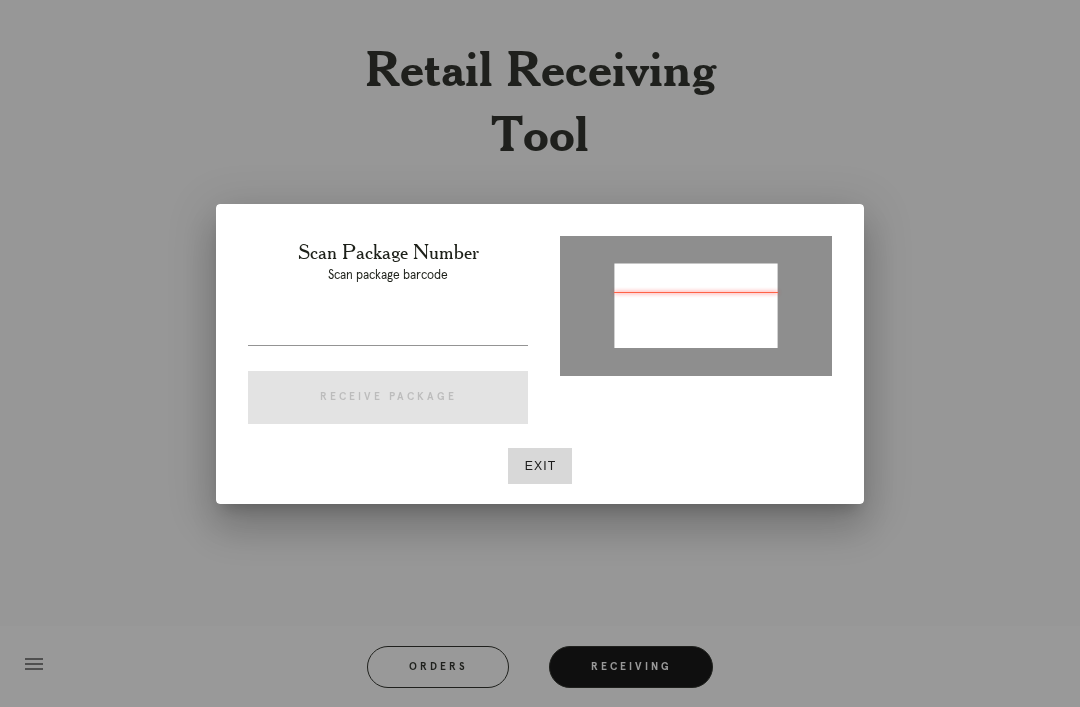 type on "P737535125146557" 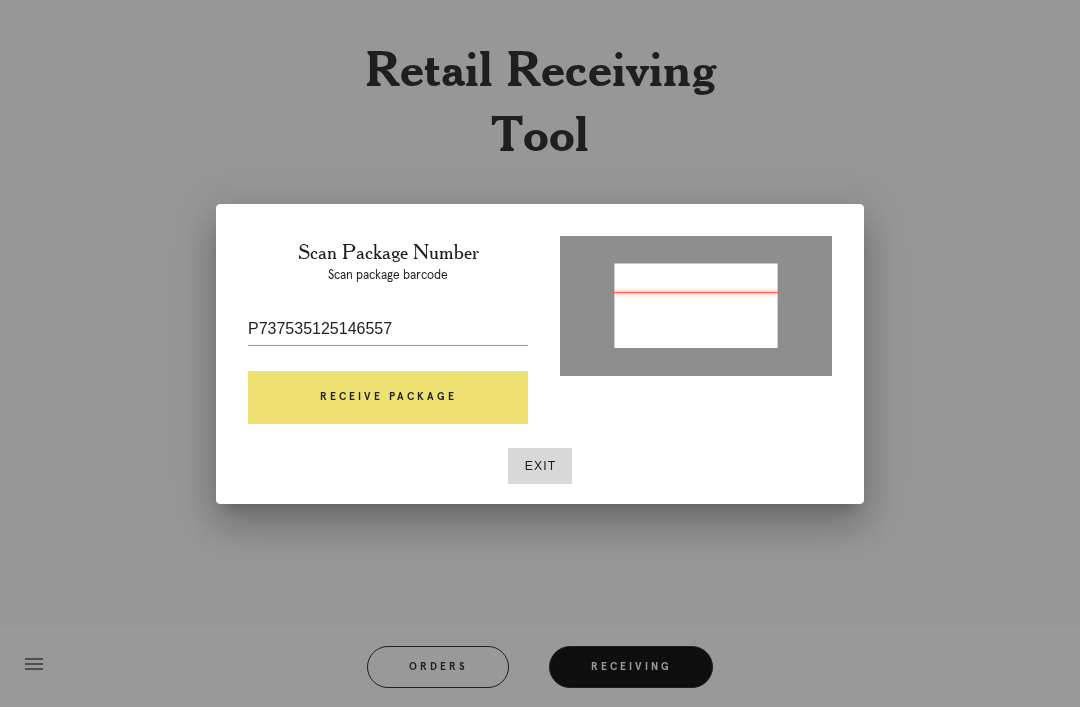 click on "Receive Package" at bounding box center [388, 398] 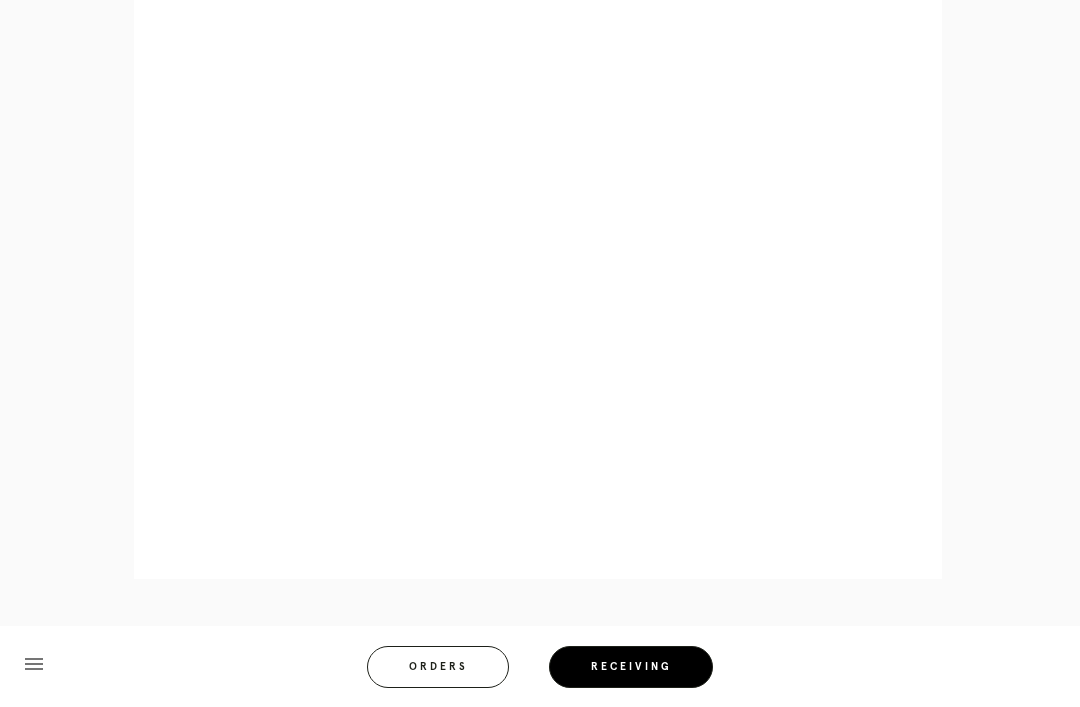 scroll, scrollTop: 858, scrollLeft: 0, axis: vertical 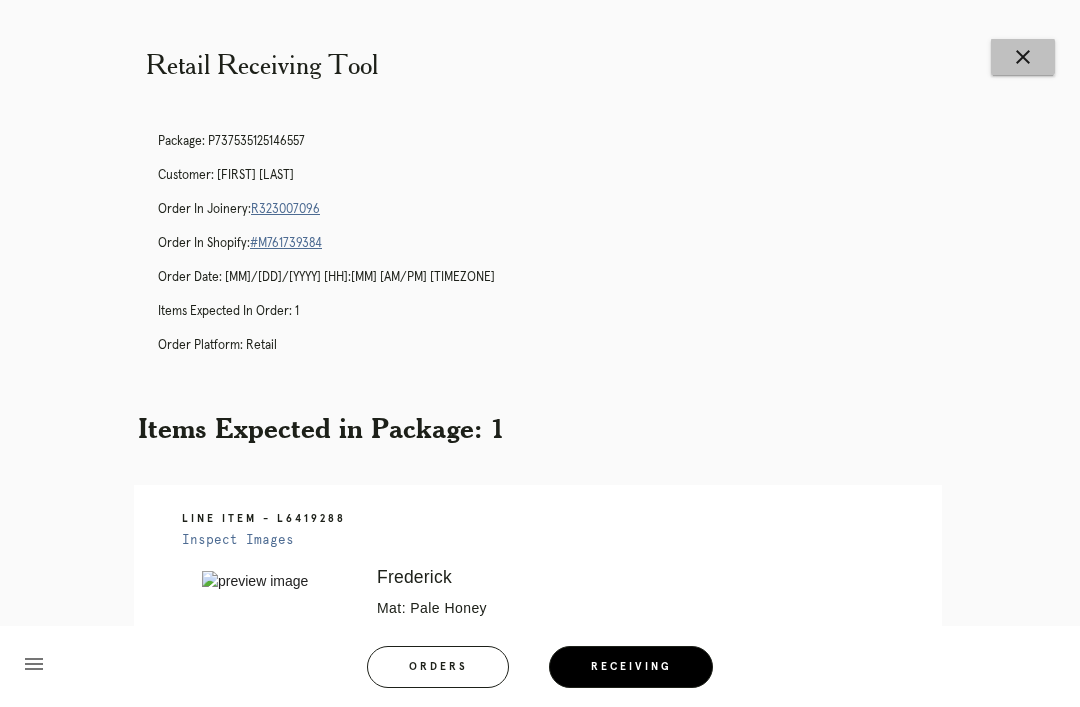 click on "close" at bounding box center (1023, 57) 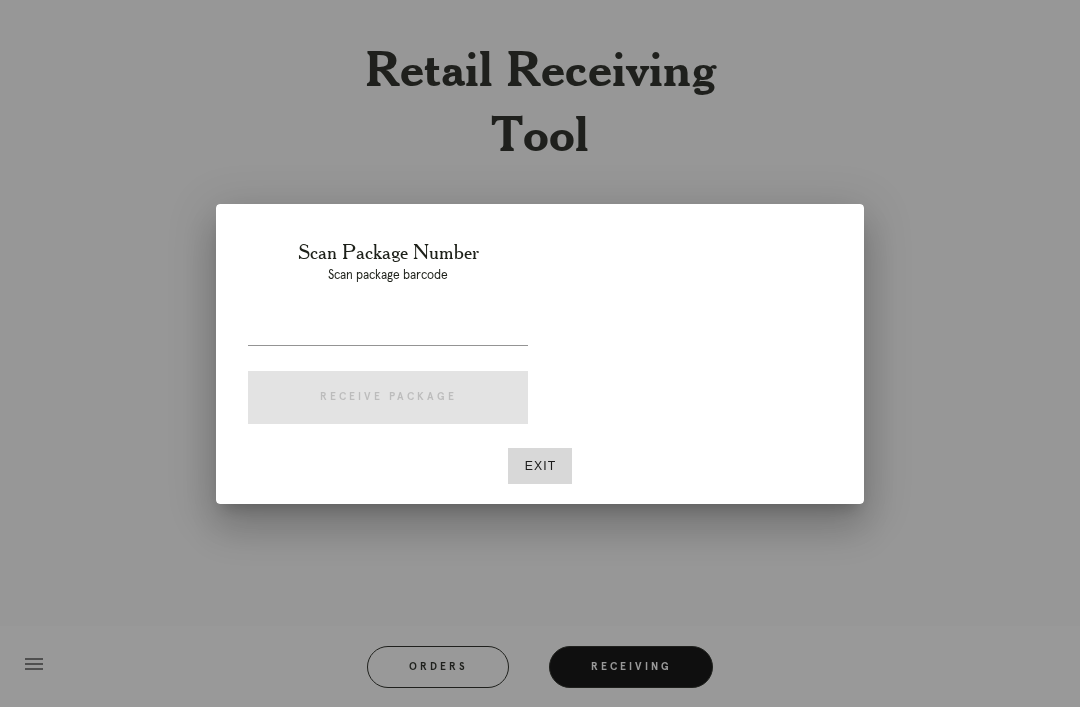scroll, scrollTop: 0, scrollLeft: 0, axis: both 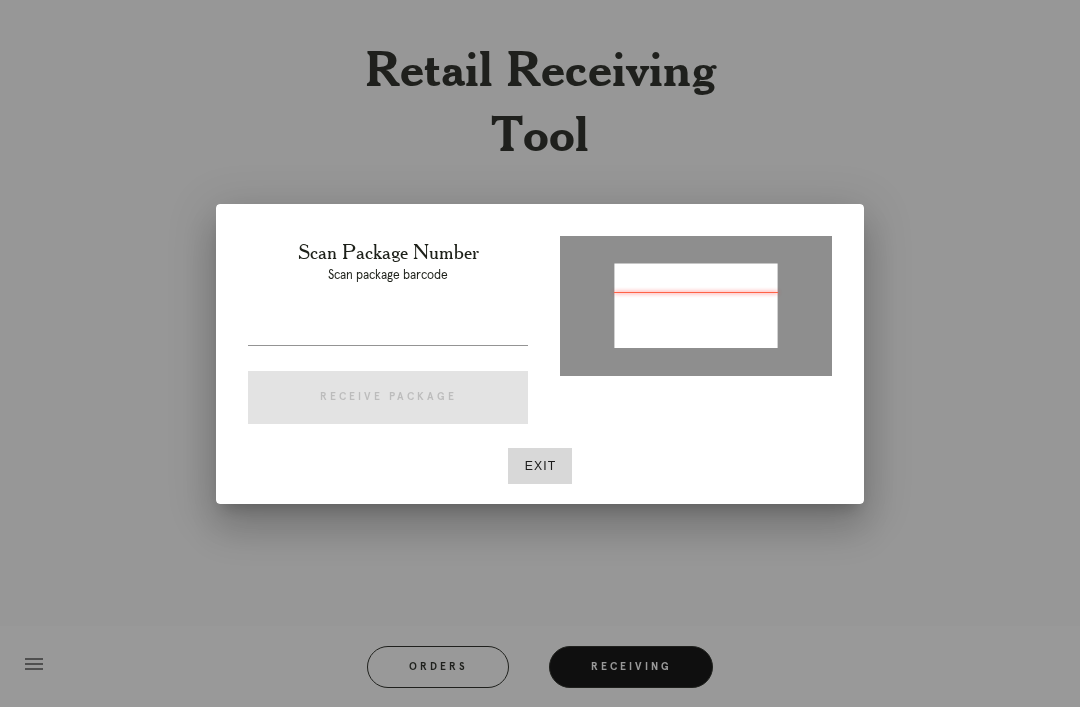 type on "P974981247427884" 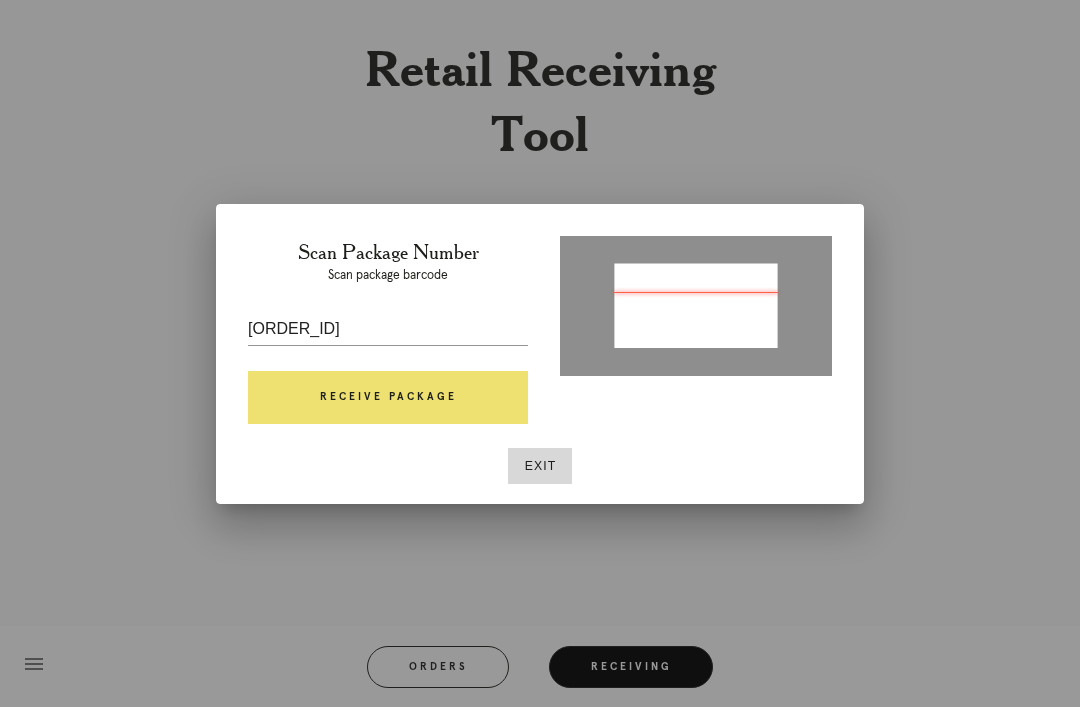 click on "Receive Package" at bounding box center (388, 398) 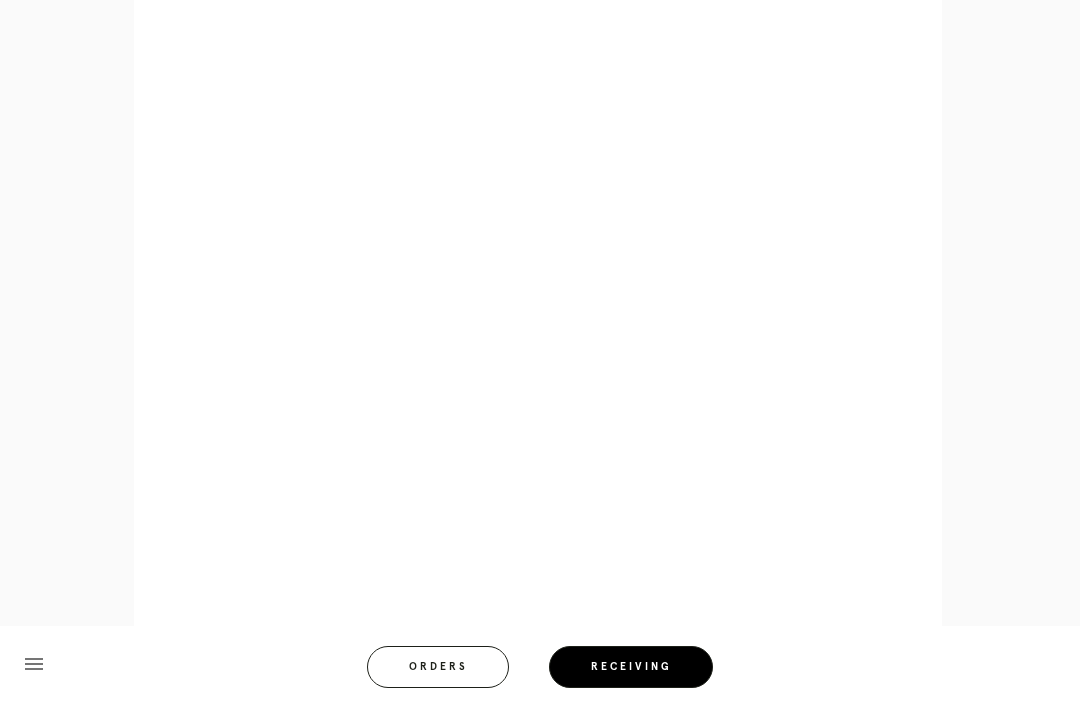 scroll, scrollTop: 858, scrollLeft: 0, axis: vertical 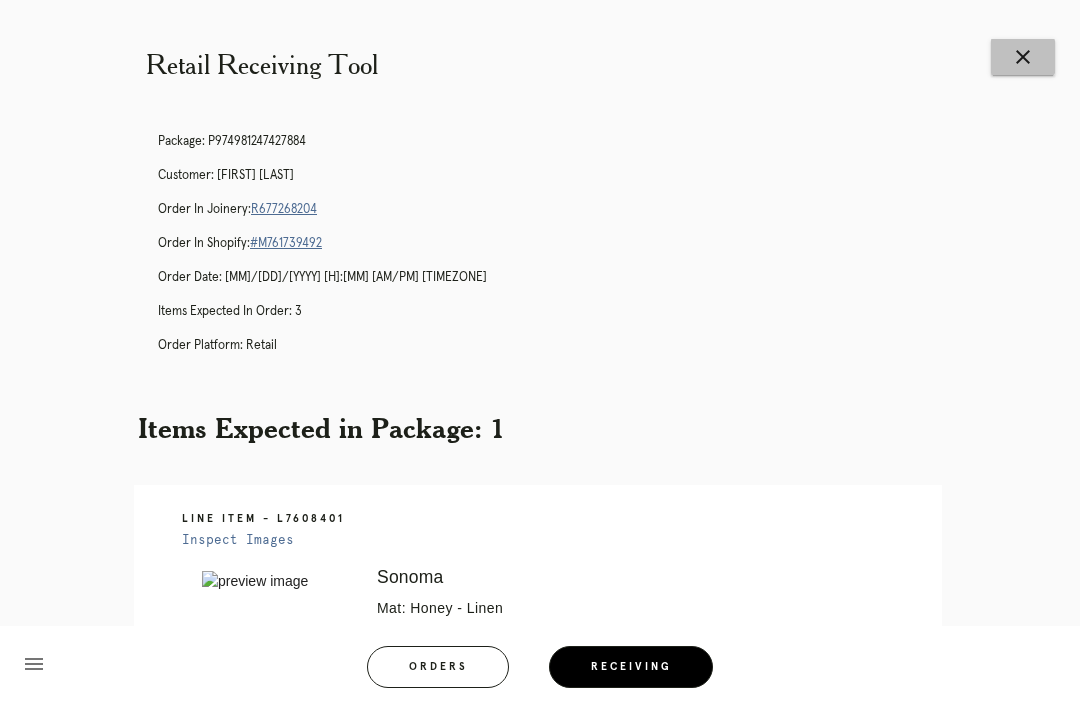 click on "close" at bounding box center [1023, 57] 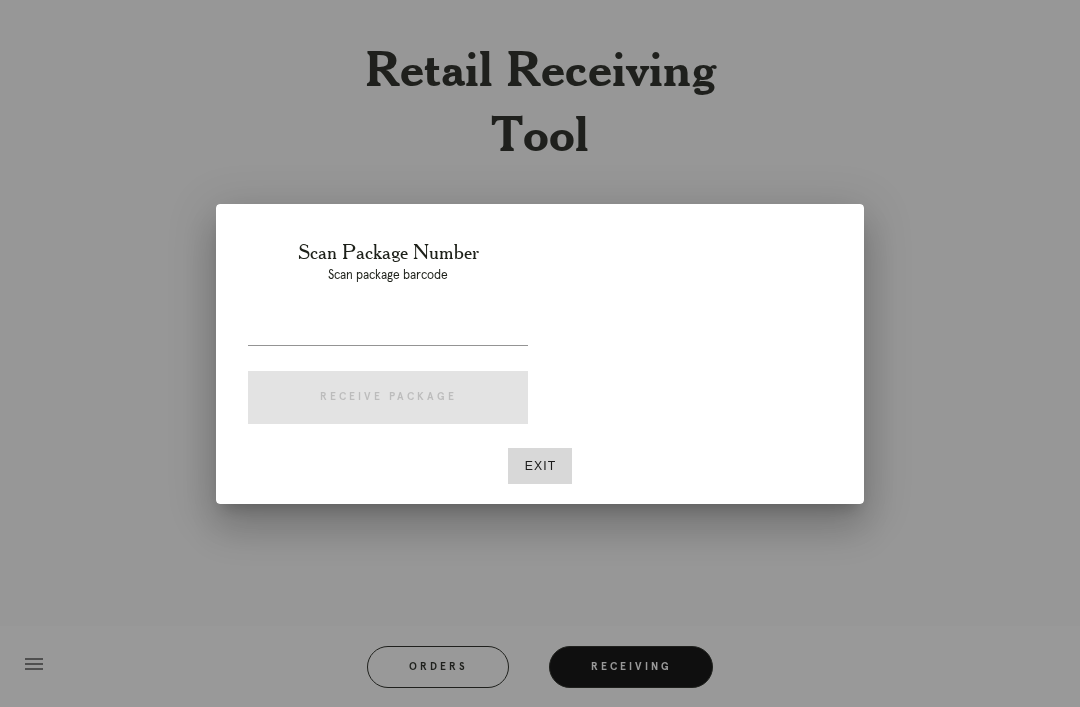 scroll, scrollTop: 0, scrollLeft: 0, axis: both 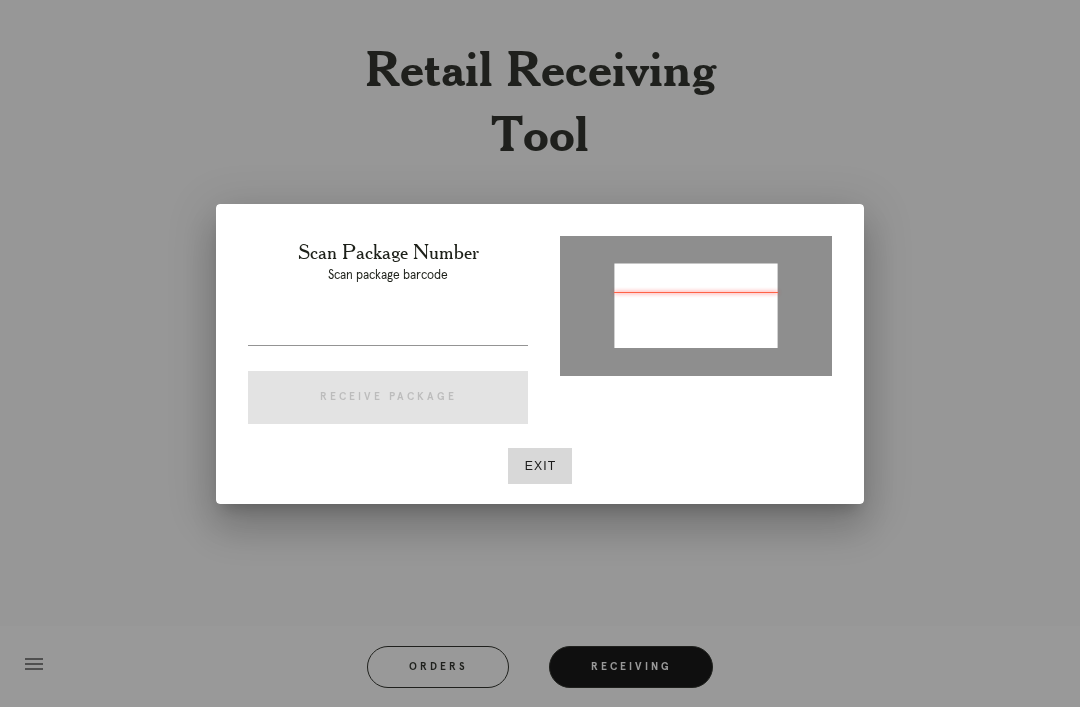 type on "P718728413190159" 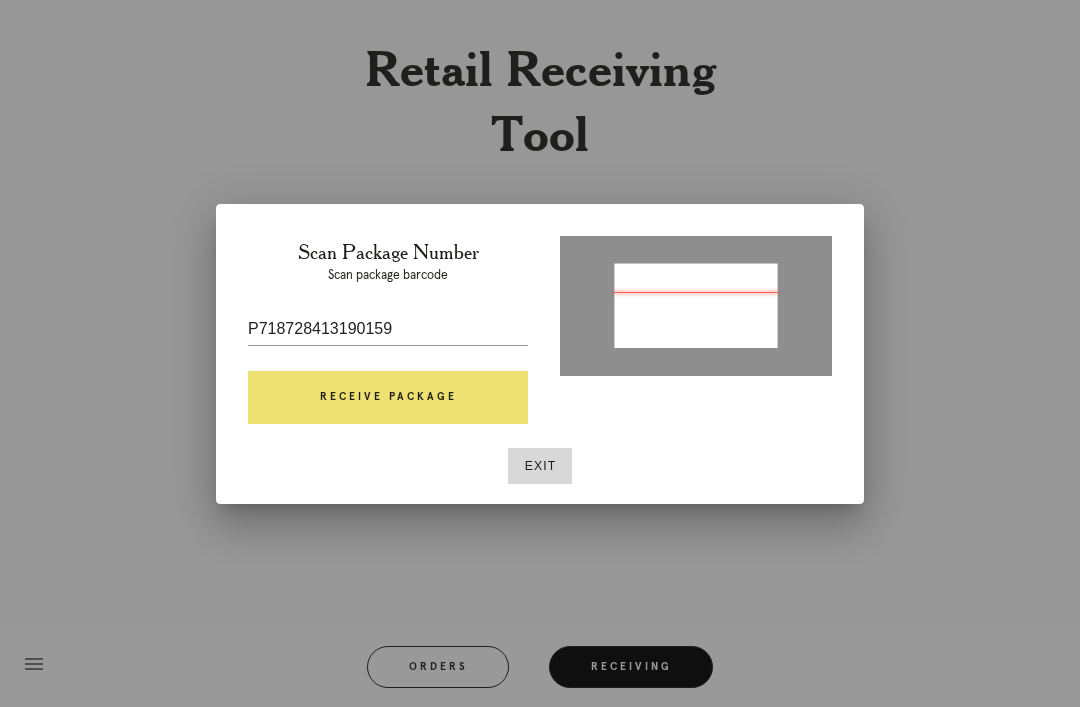 click on "Receive Package" at bounding box center [388, 398] 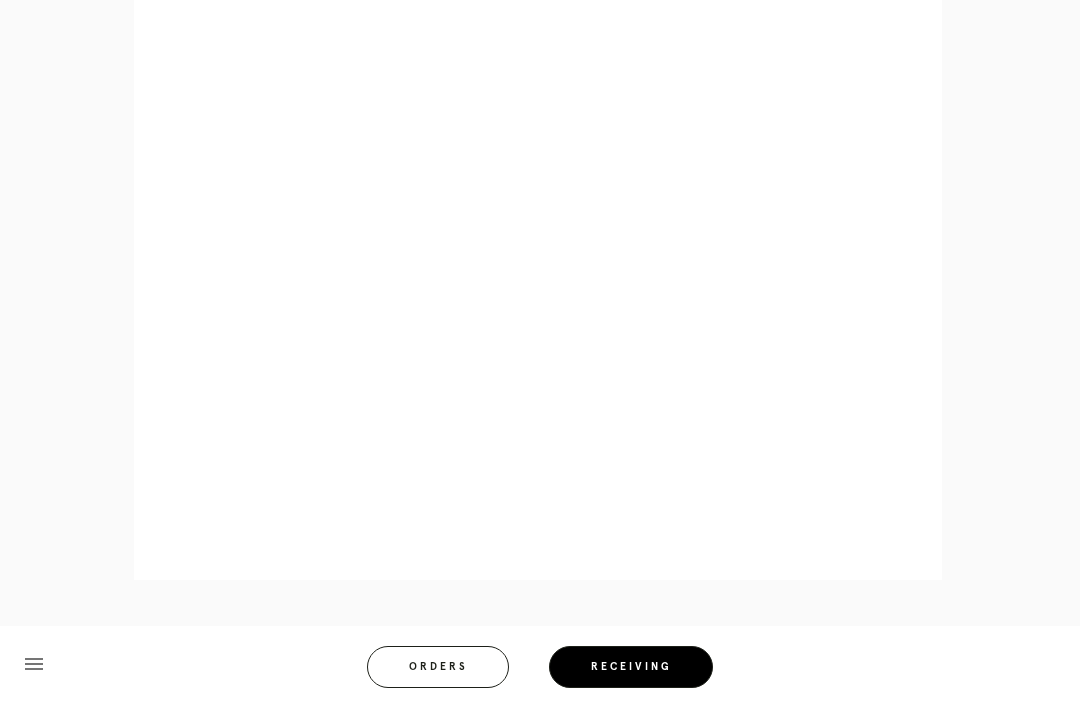 scroll, scrollTop: 956, scrollLeft: 0, axis: vertical 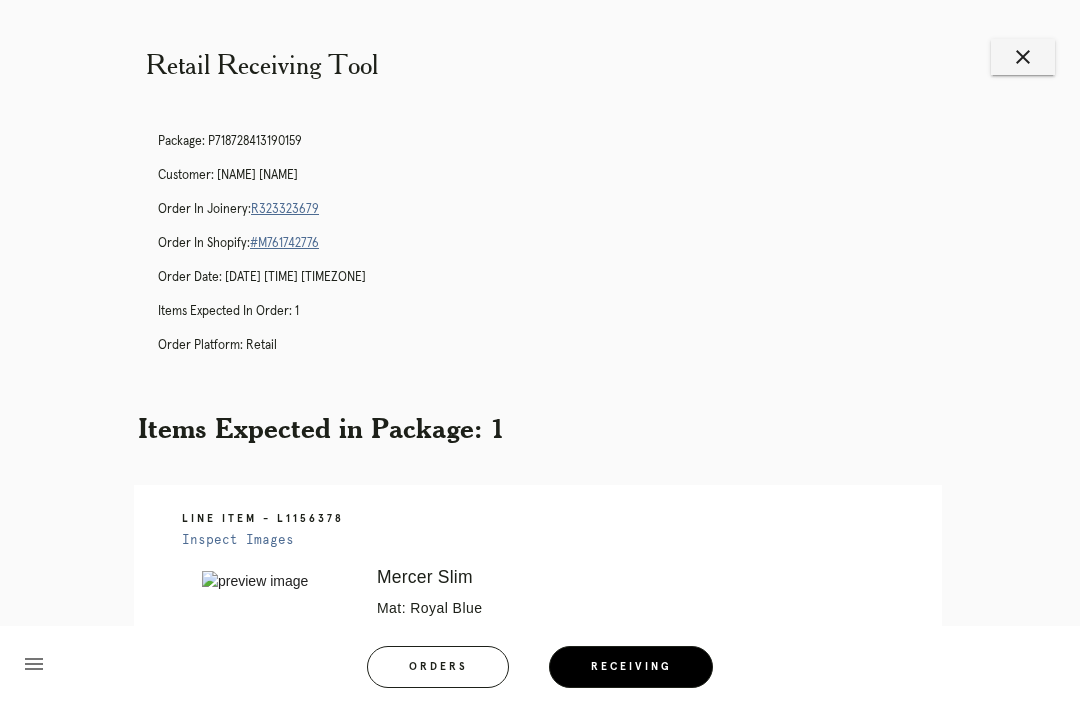 click on "R323323679" at bounding box center (285, 209) 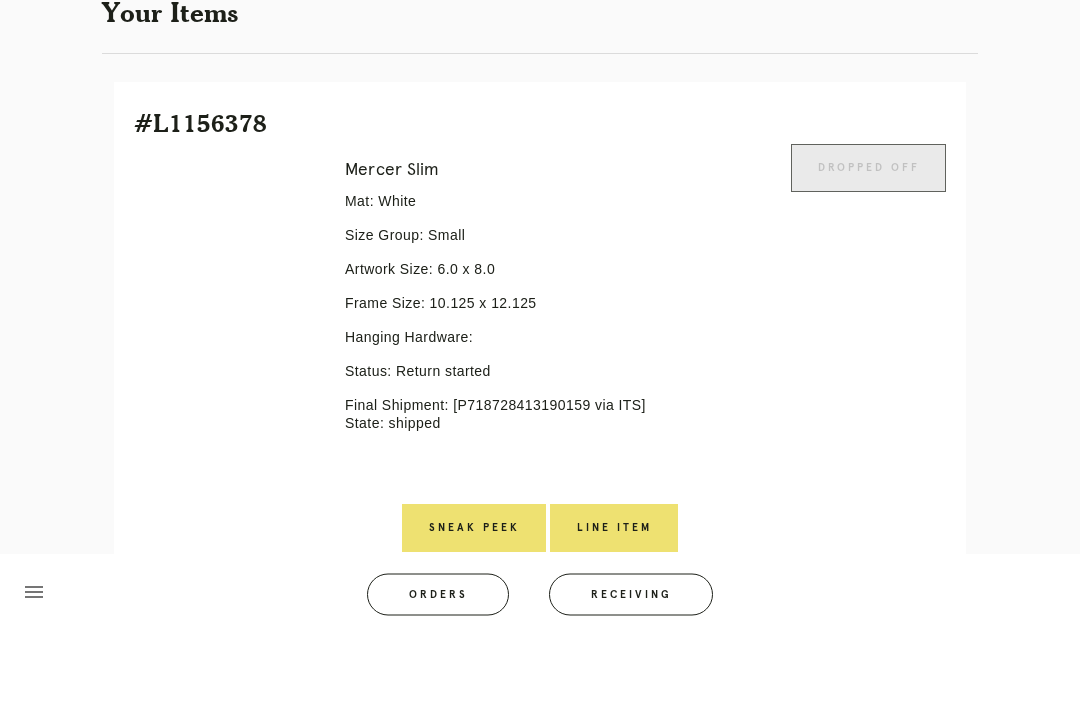 scroll, scrollTop: 378, scrollLeft: 0, axis: vertical 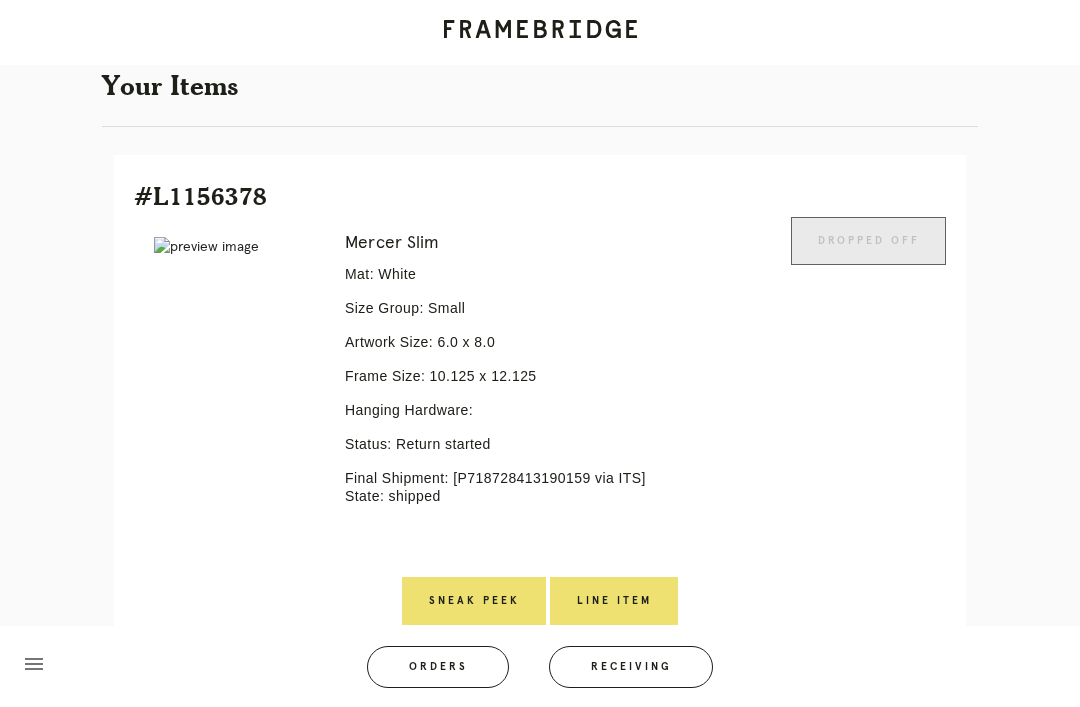 click on "Line Item" at bounding box center (614, 601) 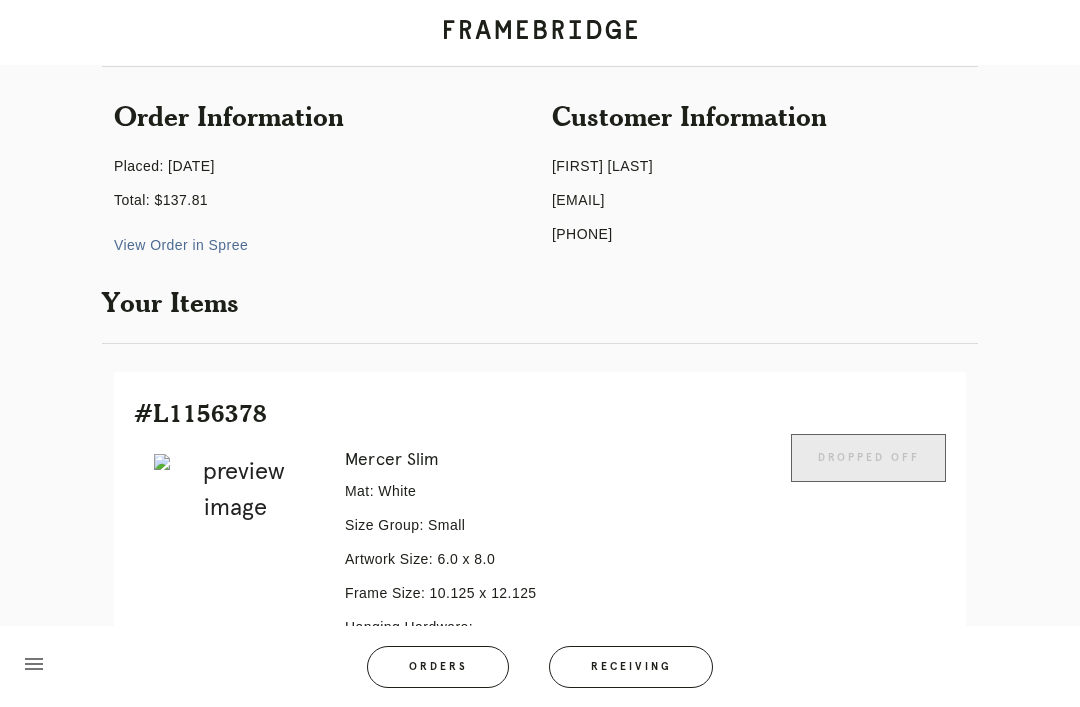 scroll, scrollTop: 0, scrollLeft: 0, axis: both 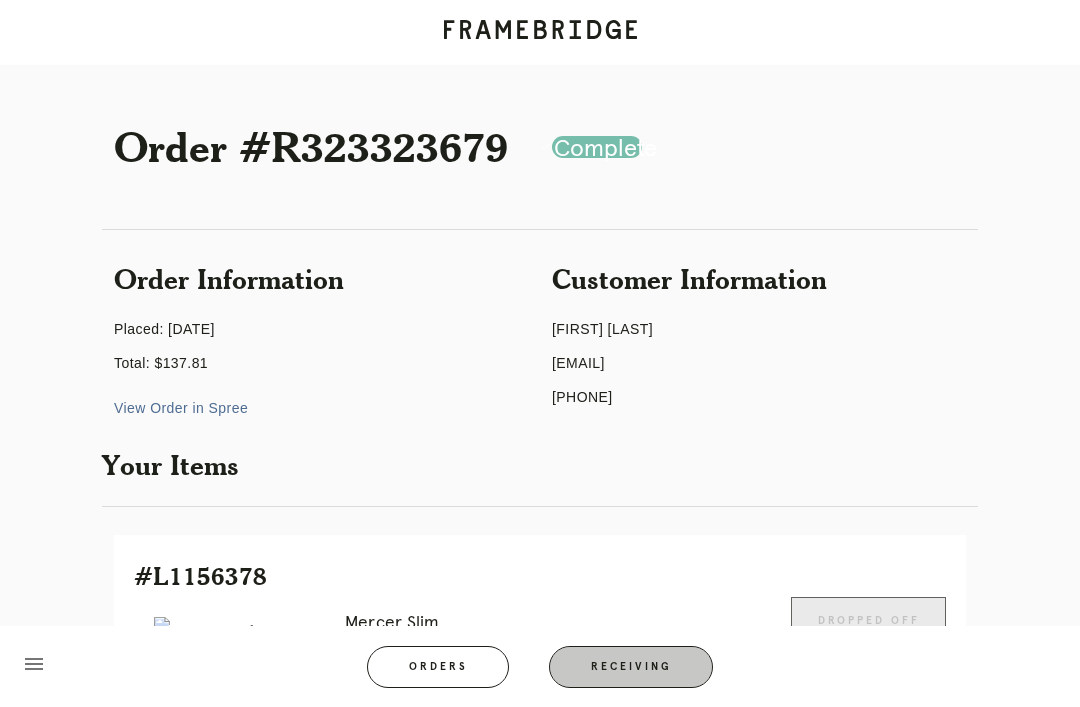 click on "Receiving" at bounding box center [631, 667] 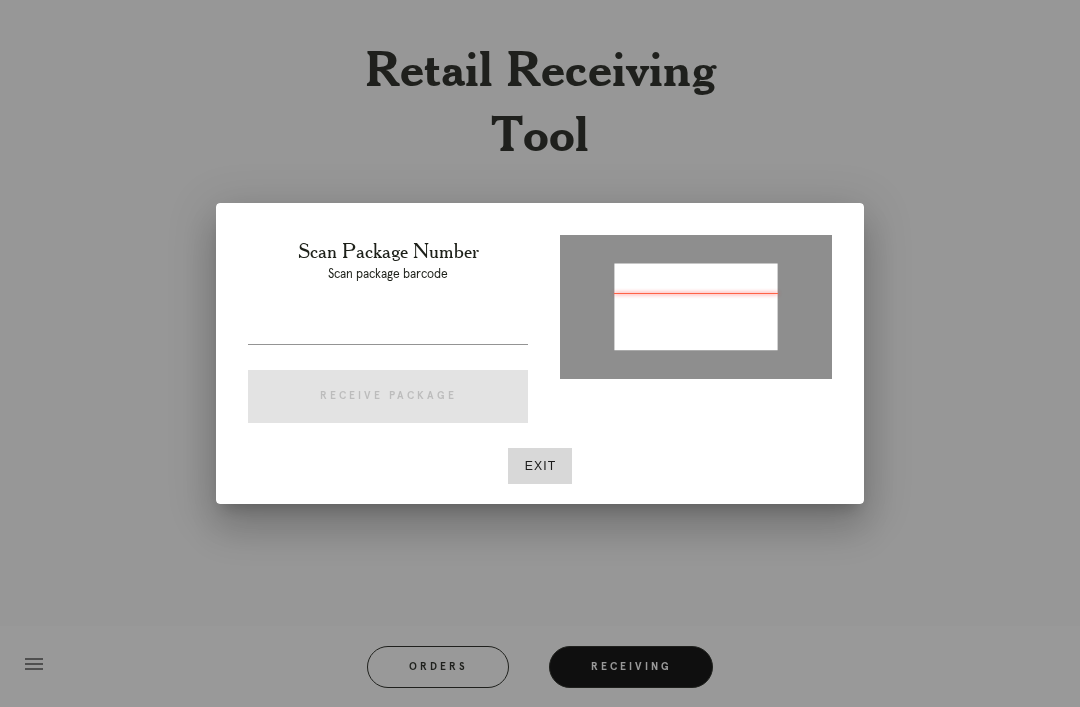 type on "P998699857945359" 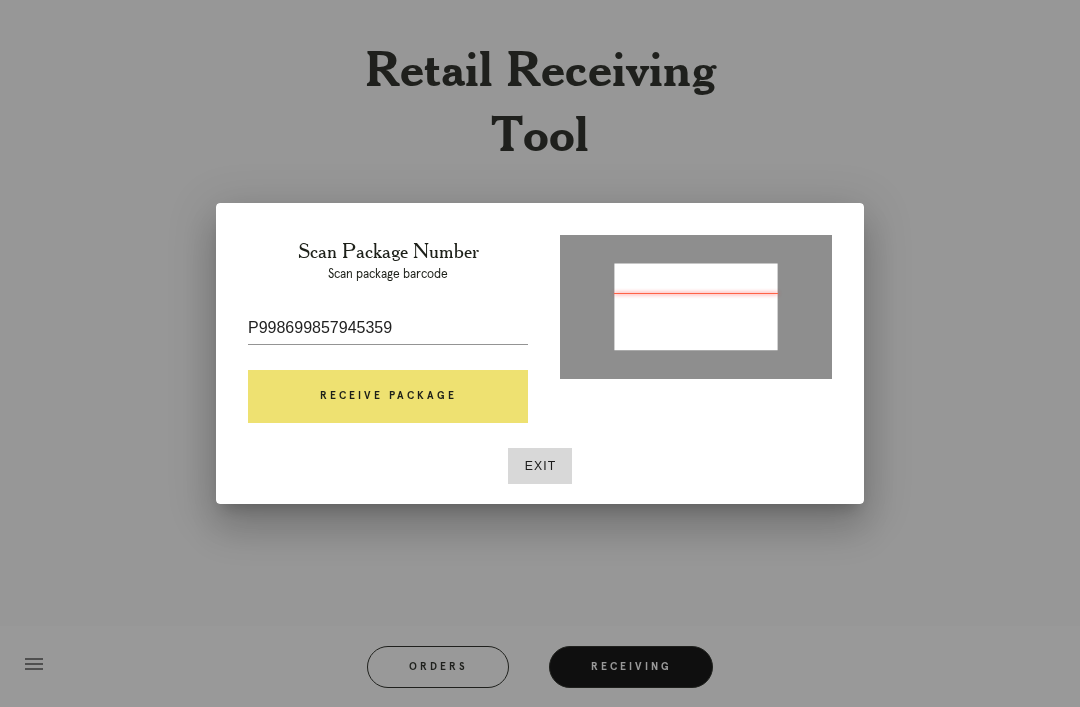 click on "Receive Package" at bounding box center (388, 397) 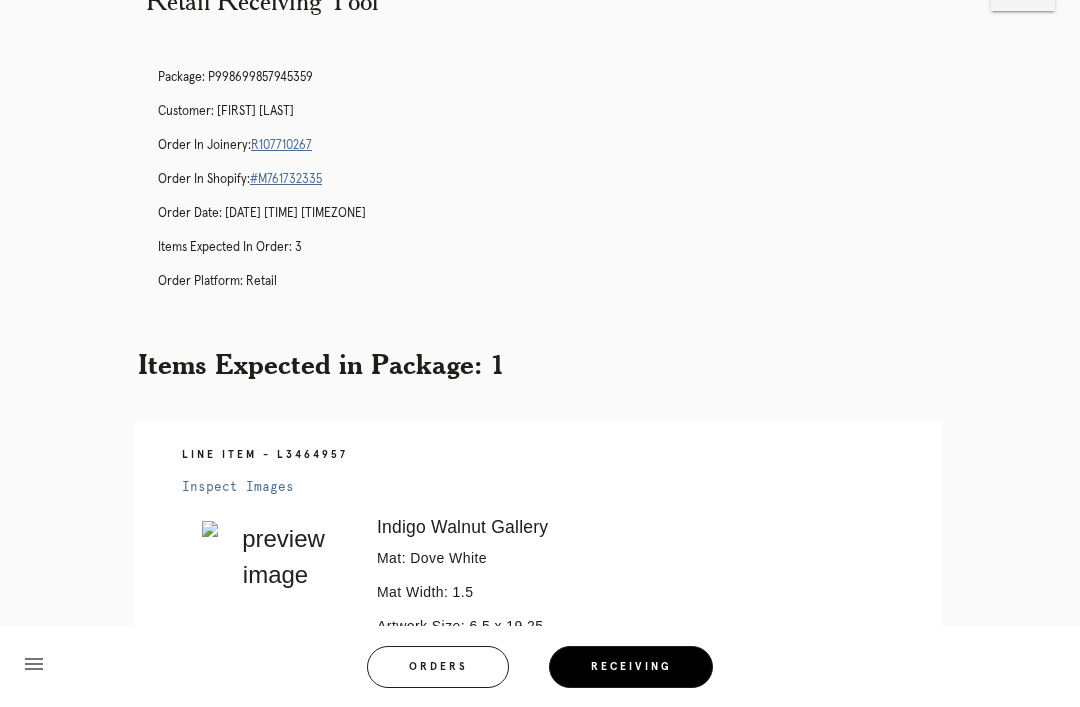 scroll, scrollTop: 65, scrollLeft: 0, axis: vertical 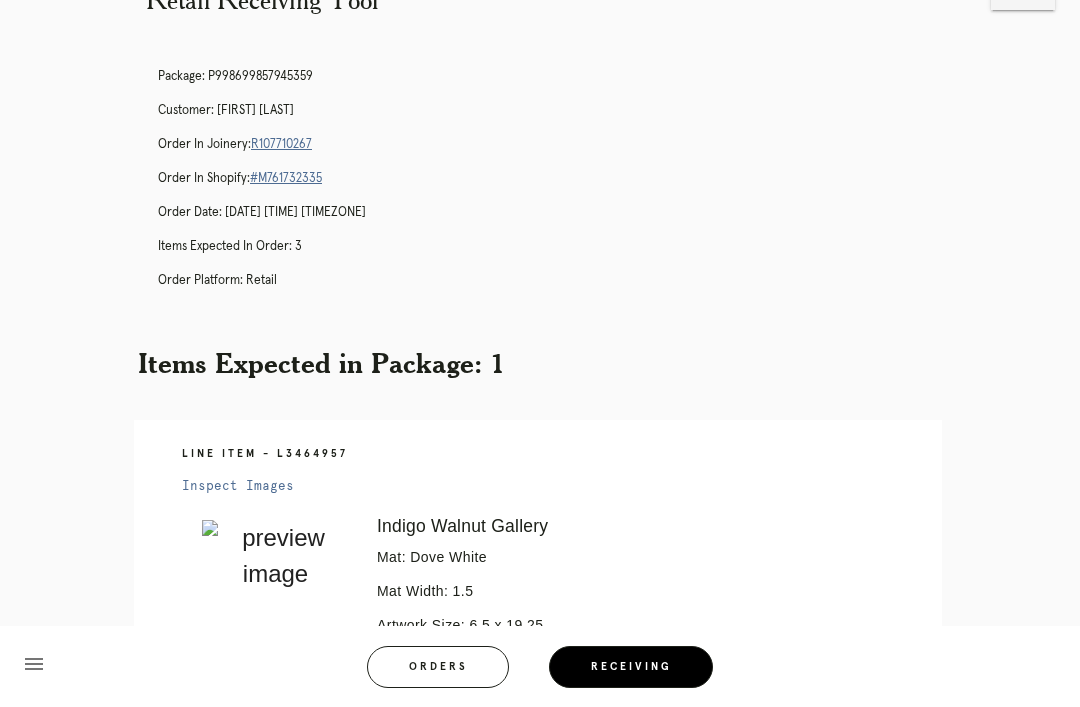 click on "R107710267" at bounding box center [281, 144] 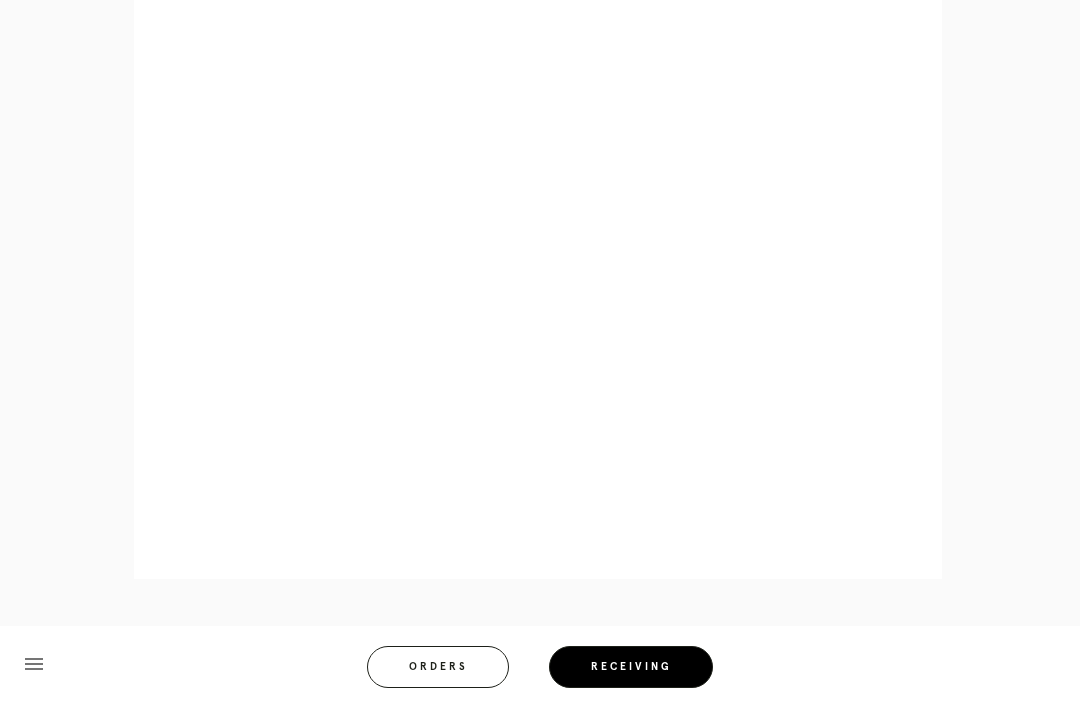 scroll, scrollTop: 942, scrollLeft: 0, axis: vertical 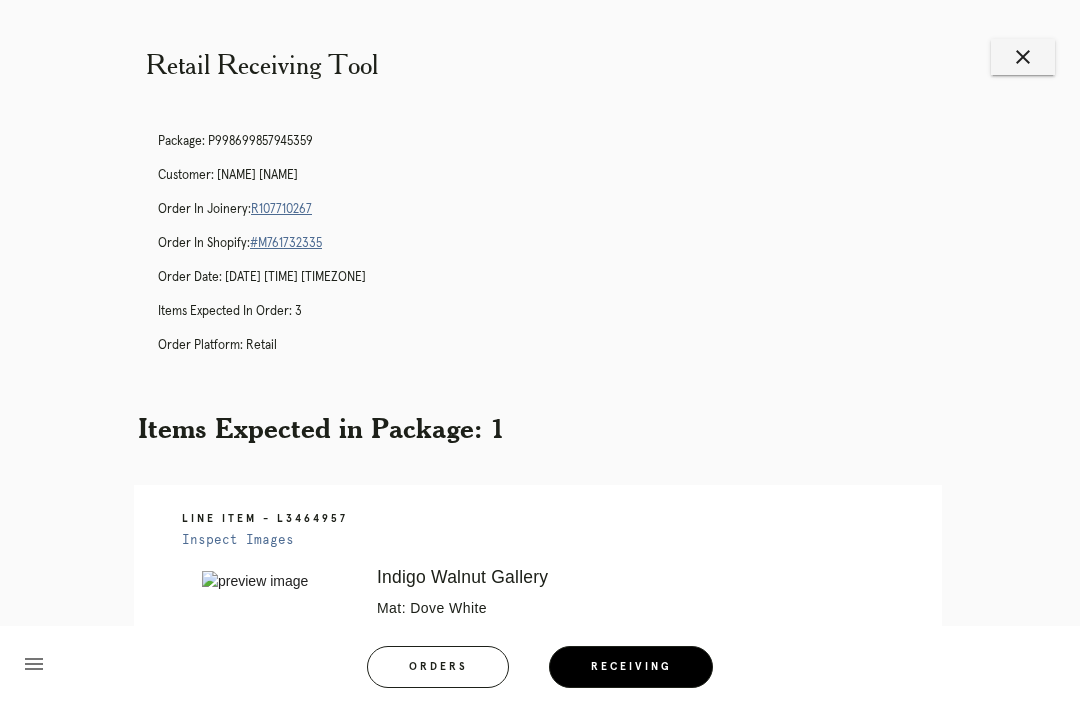 click on "close" at bounding box center (1023, 57) 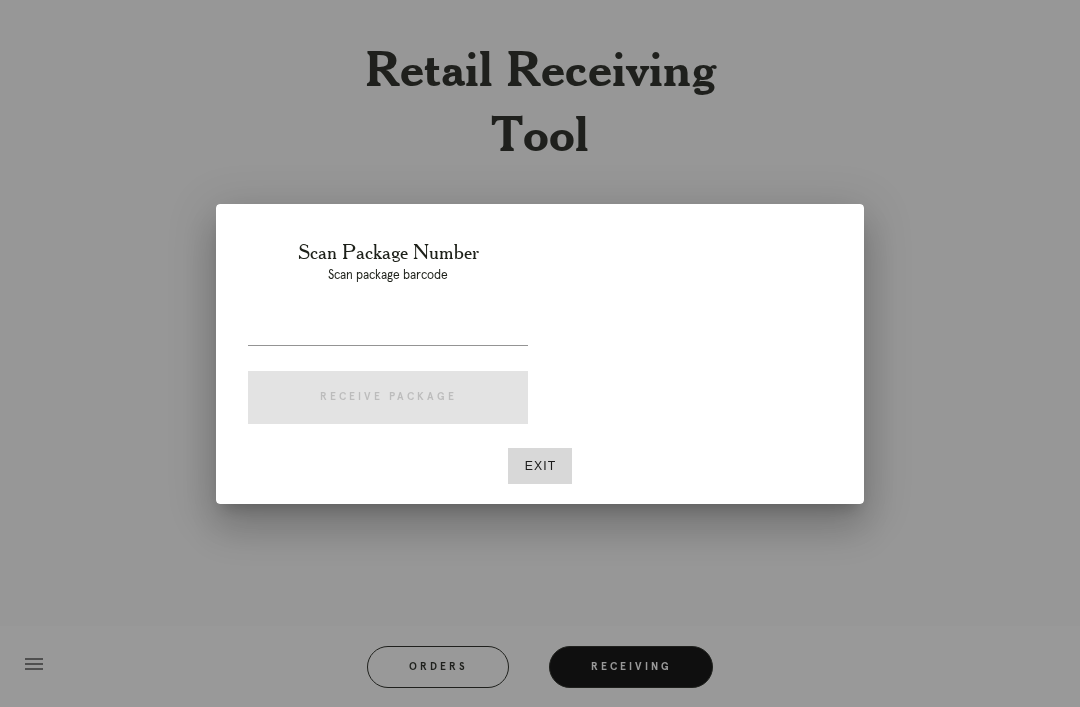 scroll, scrollTop: 0, scrollLeft: 0, axis: both 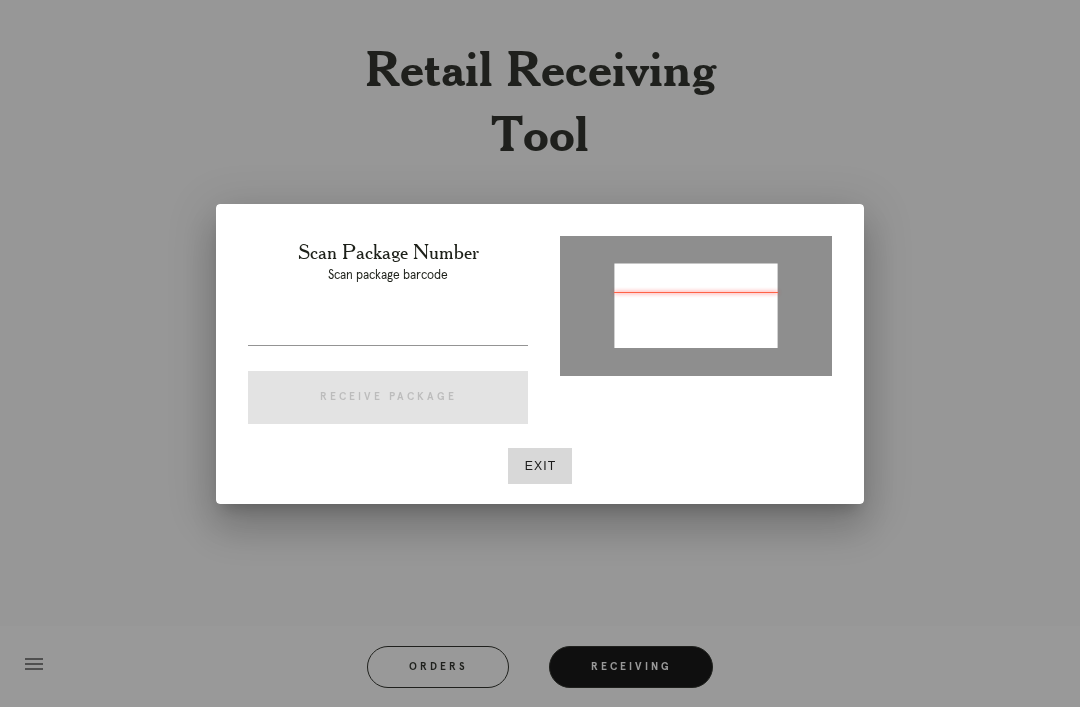 type on "P264445090740600" 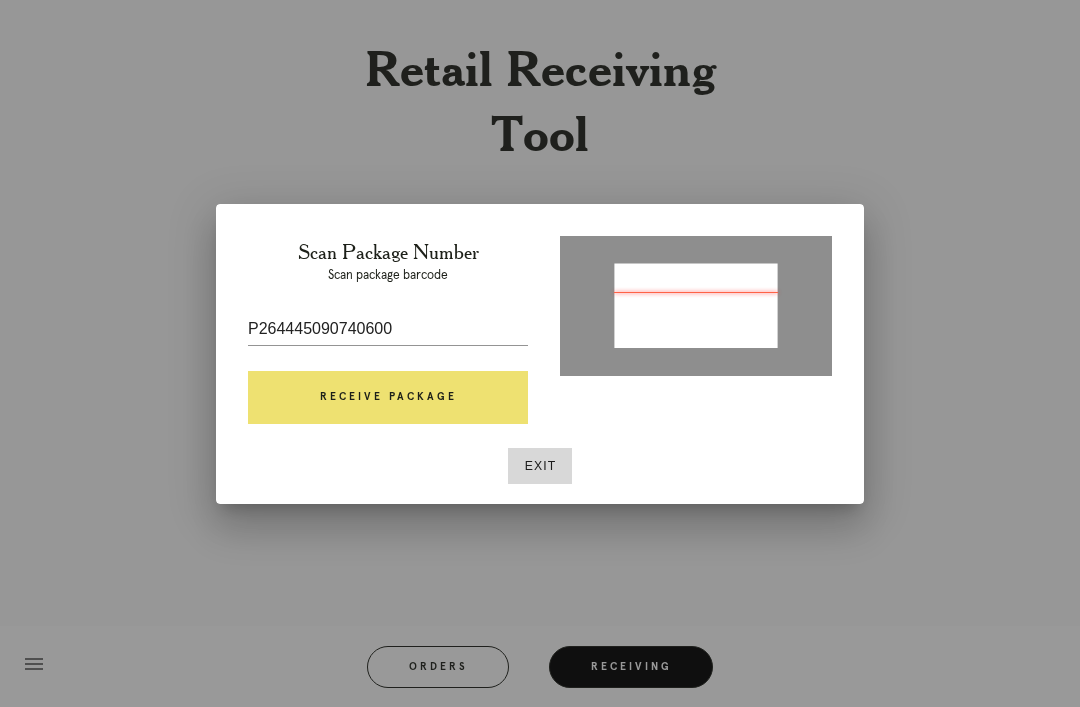 click on "Receive Package" at bounding box center [388, 398] 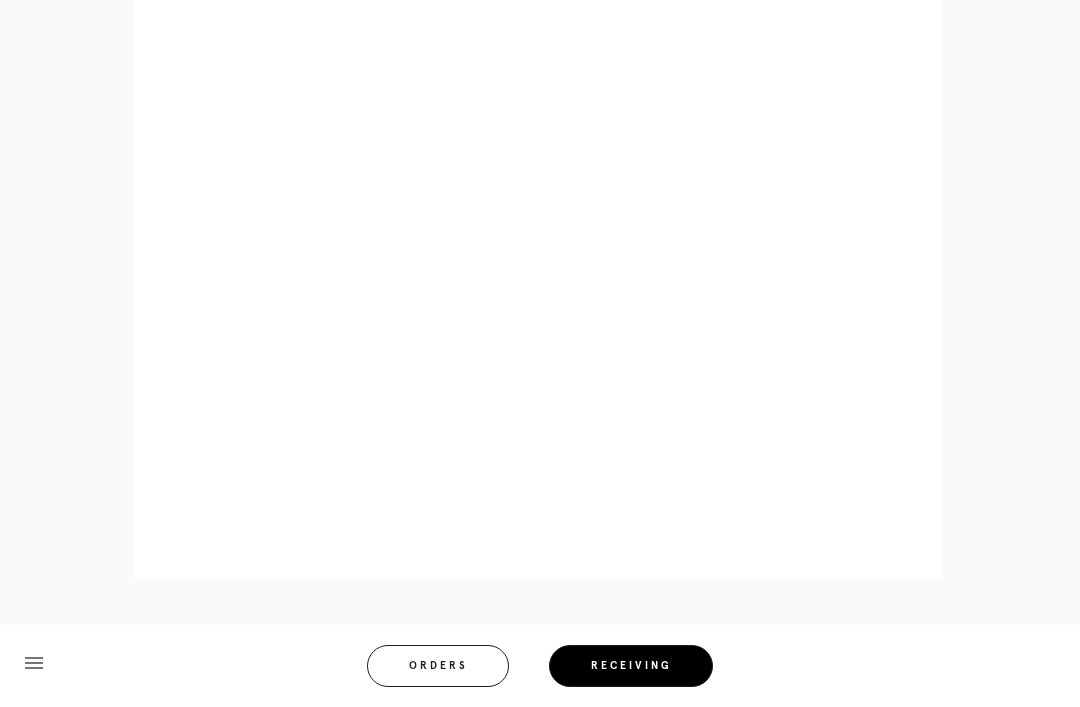 scroll, scrollTop: 1028, scrollLeft: 0, axis: vertical 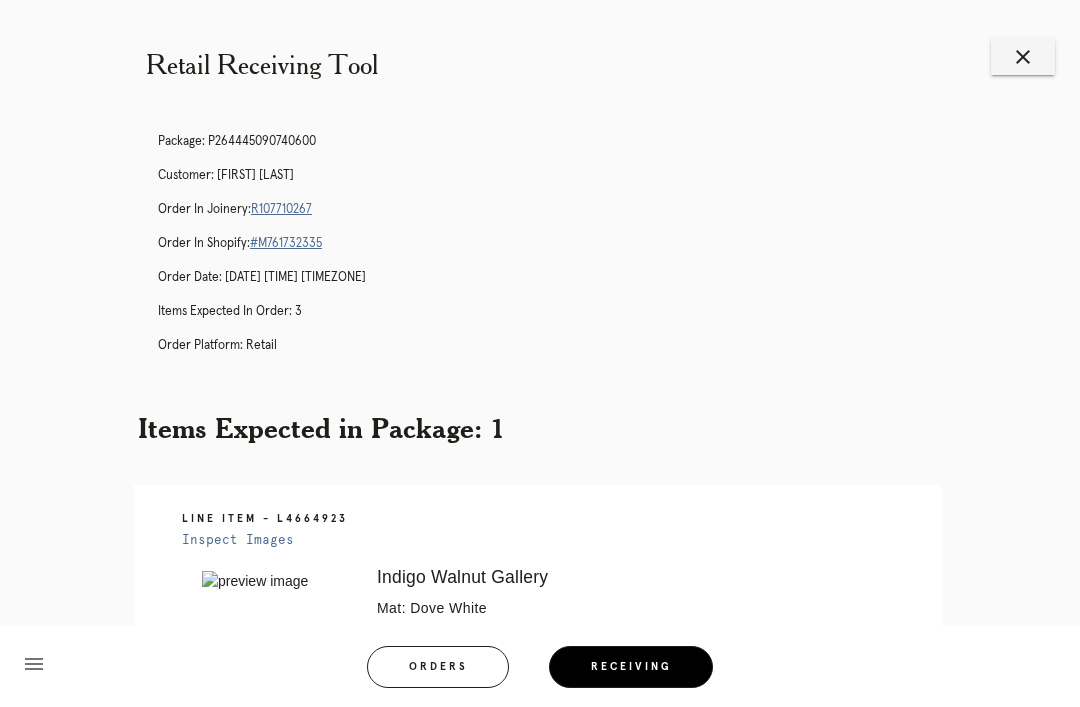 click on "R107710267" at bounding box center (281, 209) 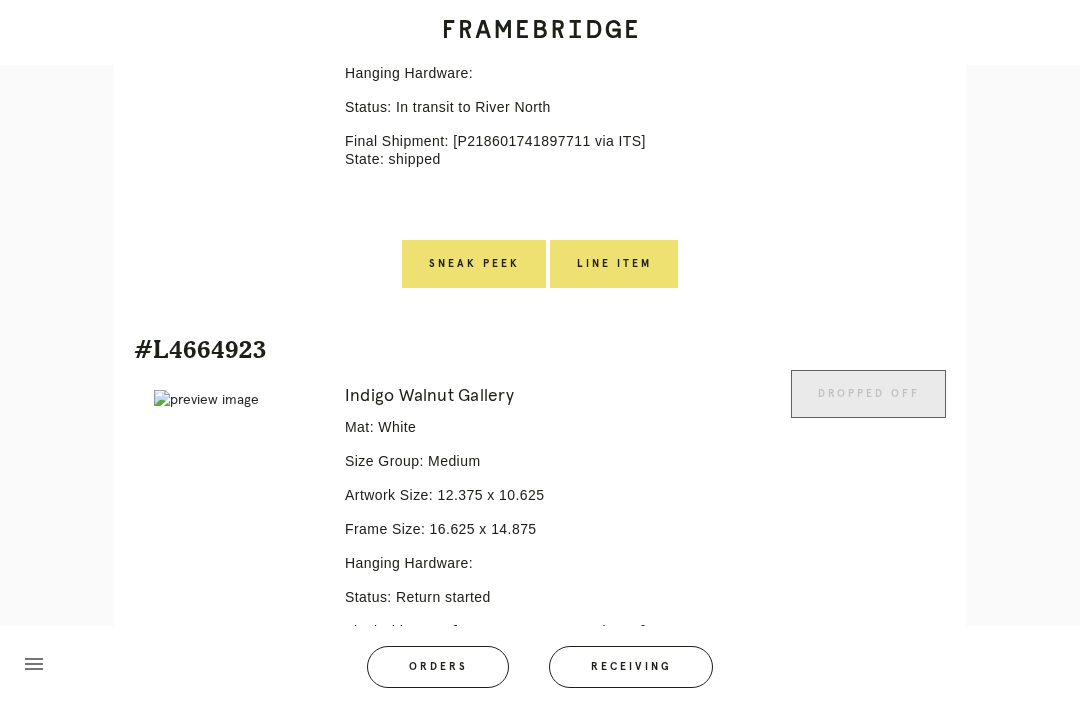 scroll, scrollTop: 1606, scrollLeft: 0, axis: vertical 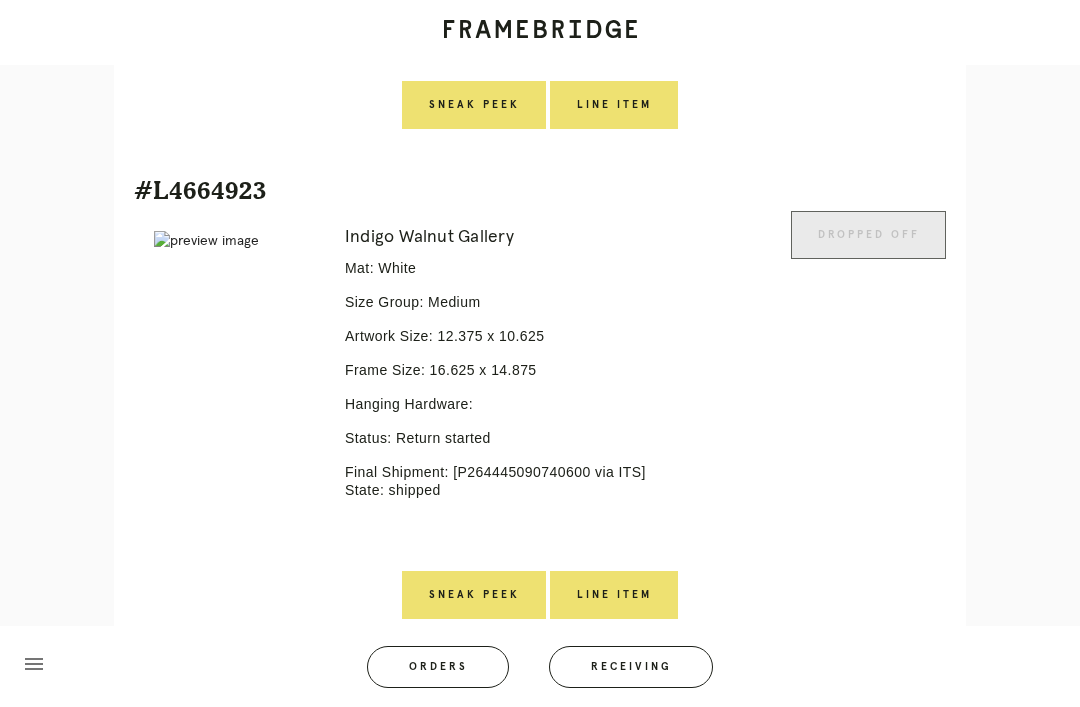 click on "Line Item" at bounding box center (614, 595) 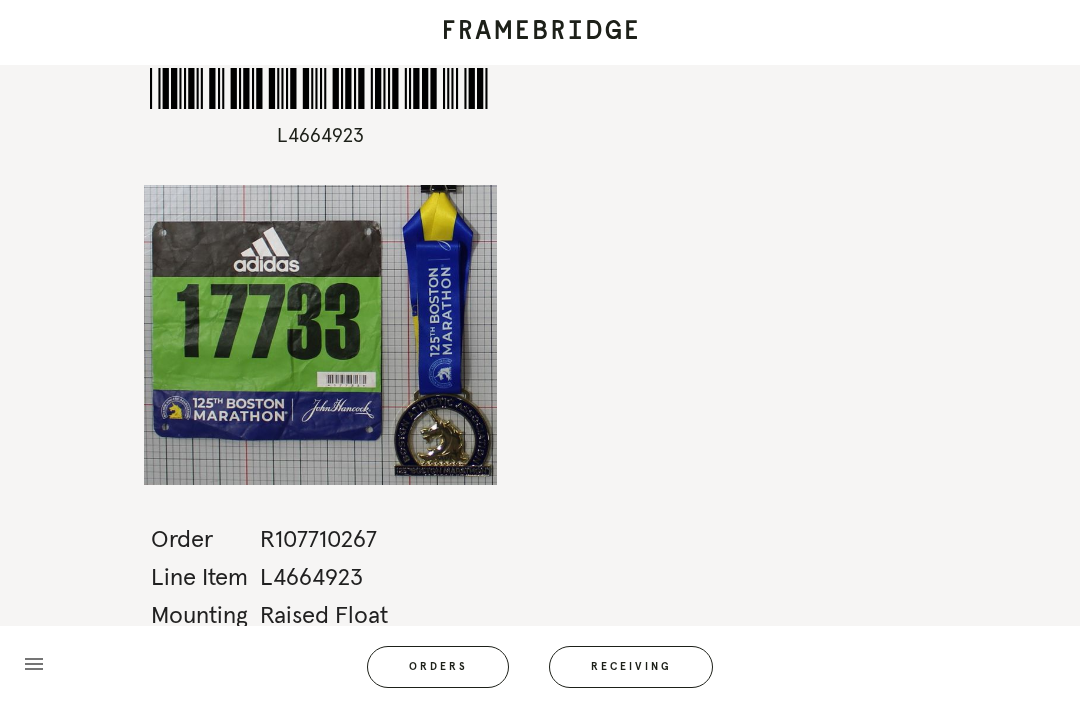 click on "Receiving" at bounding box center [631, 667] 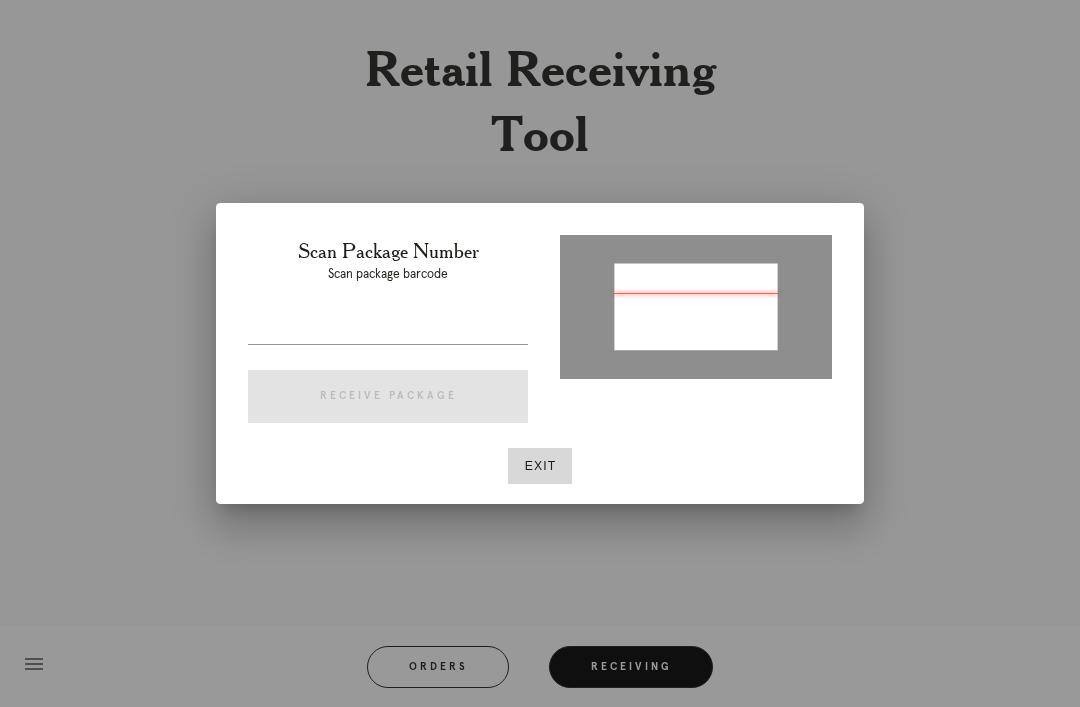 type on "P218601741897711" 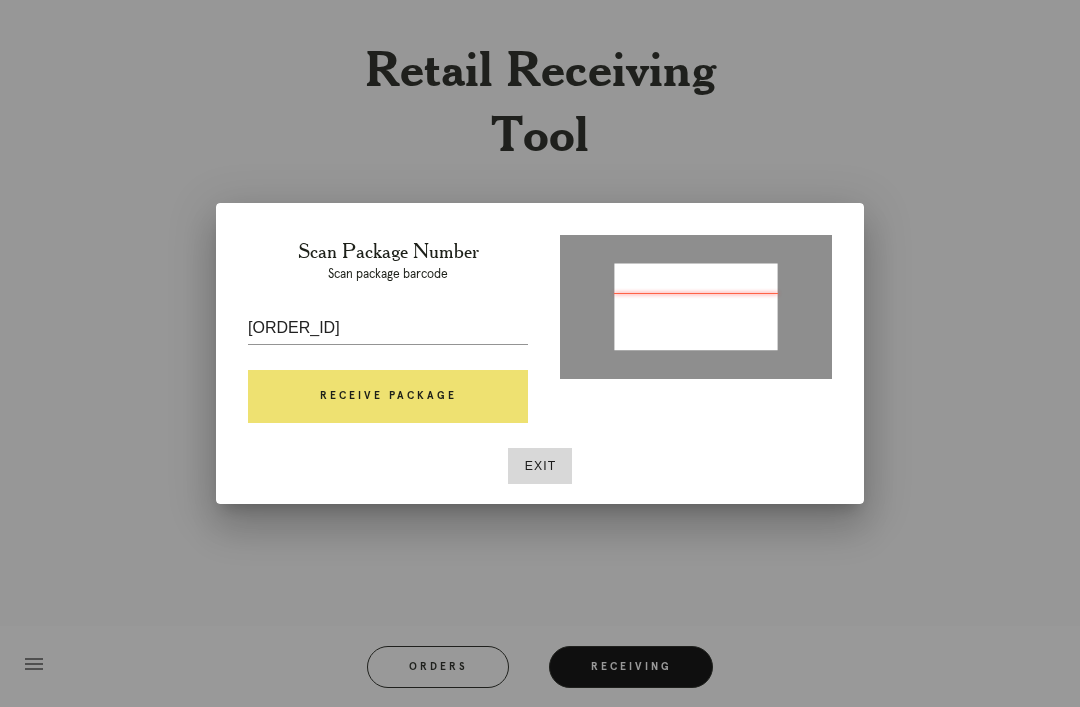 click on "Receive Package" at bounding box center [388, 397] 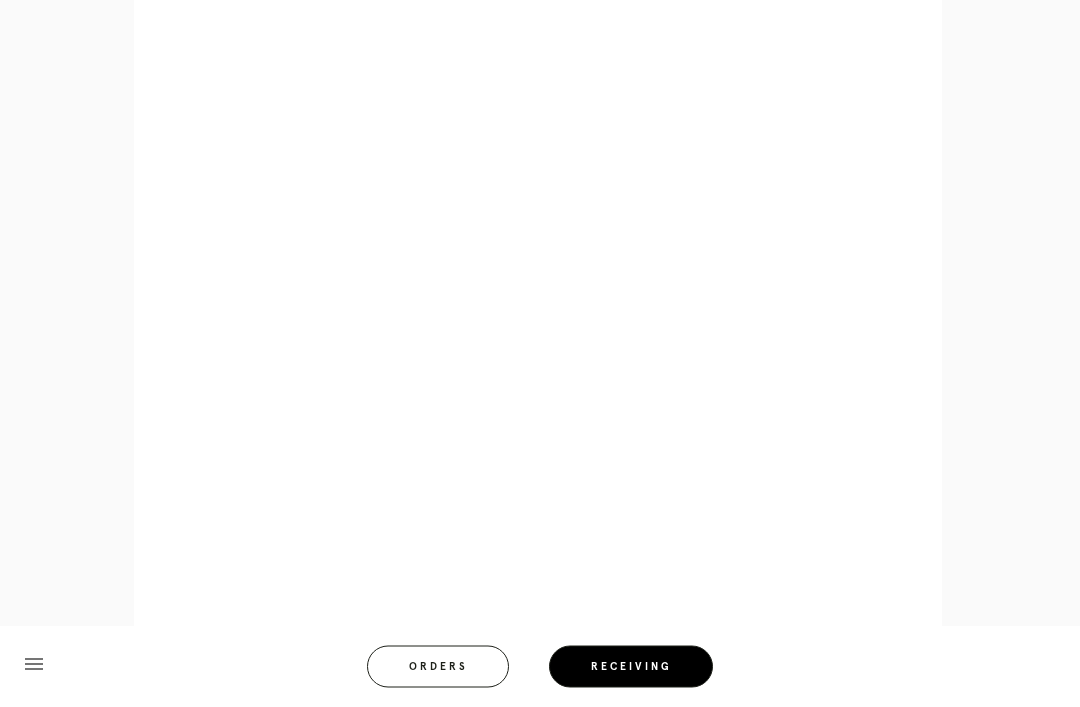 scroll, scrollTop: 942, scrollLeft: 0, axis: vertical 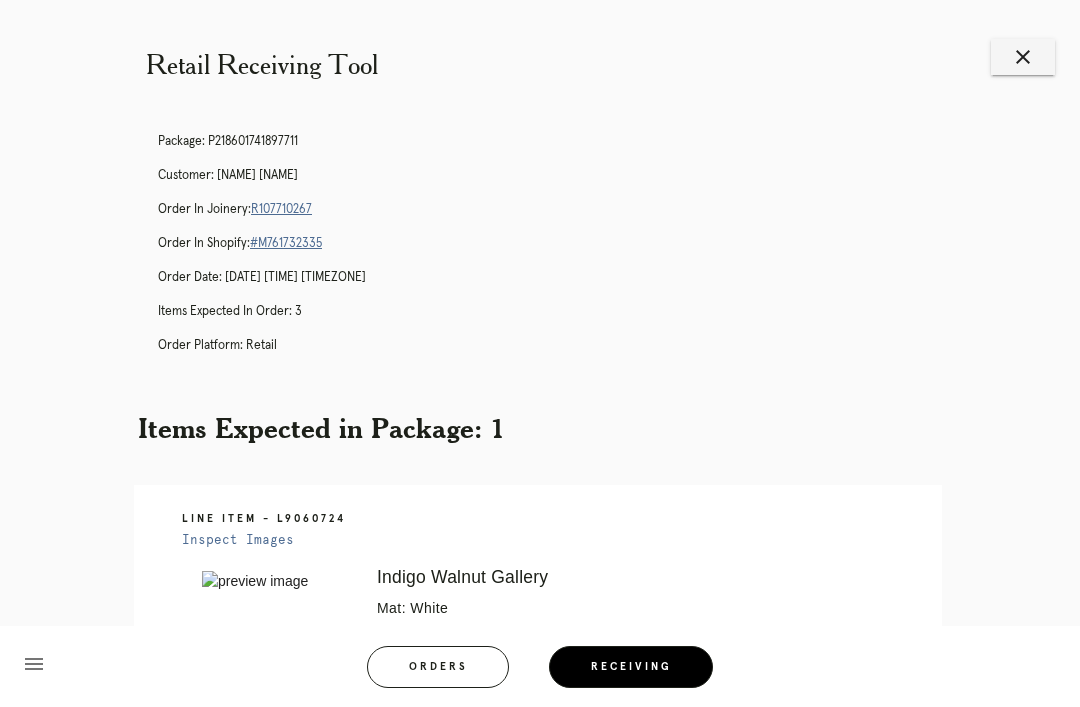 click on "close" at bounding box center (1023, 57) 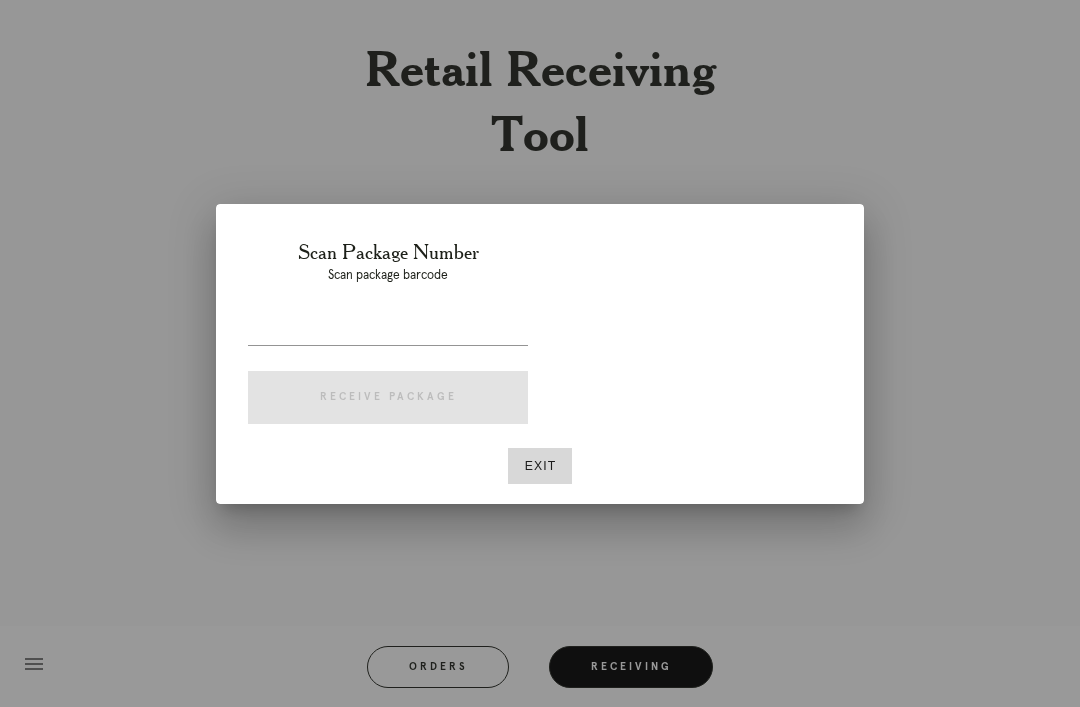 scroll, scrollTop: 0, scrollLeft: 0, axis: both 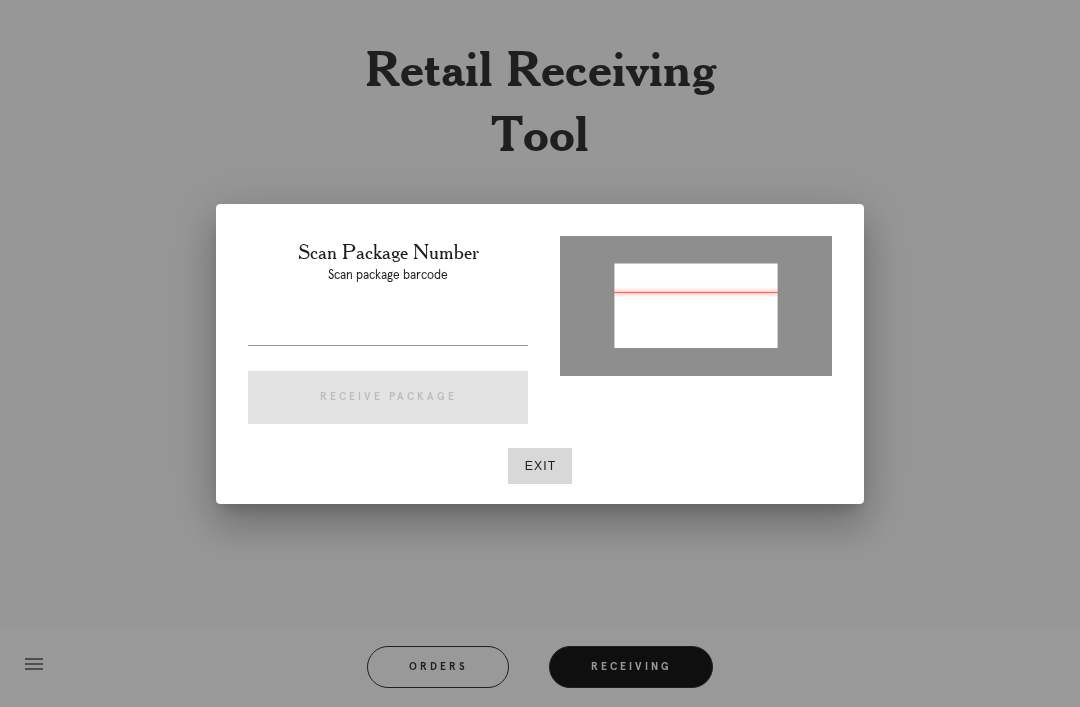 type on "P136547069274308" 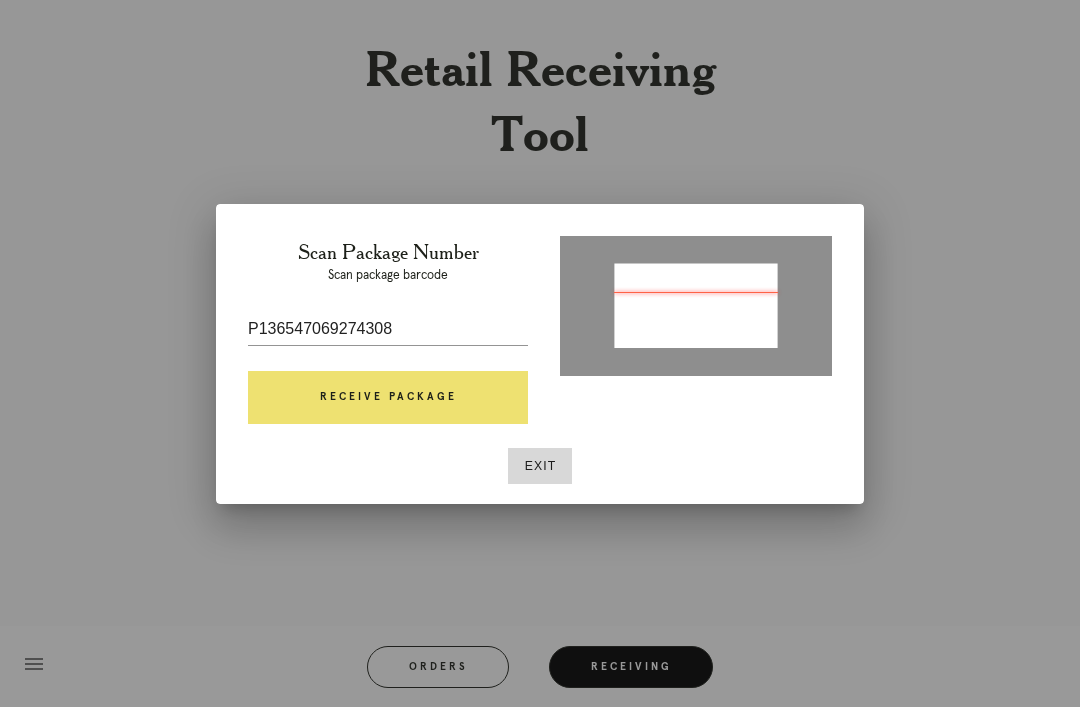 click on "Receive Package" at bounding box center (388, 398) 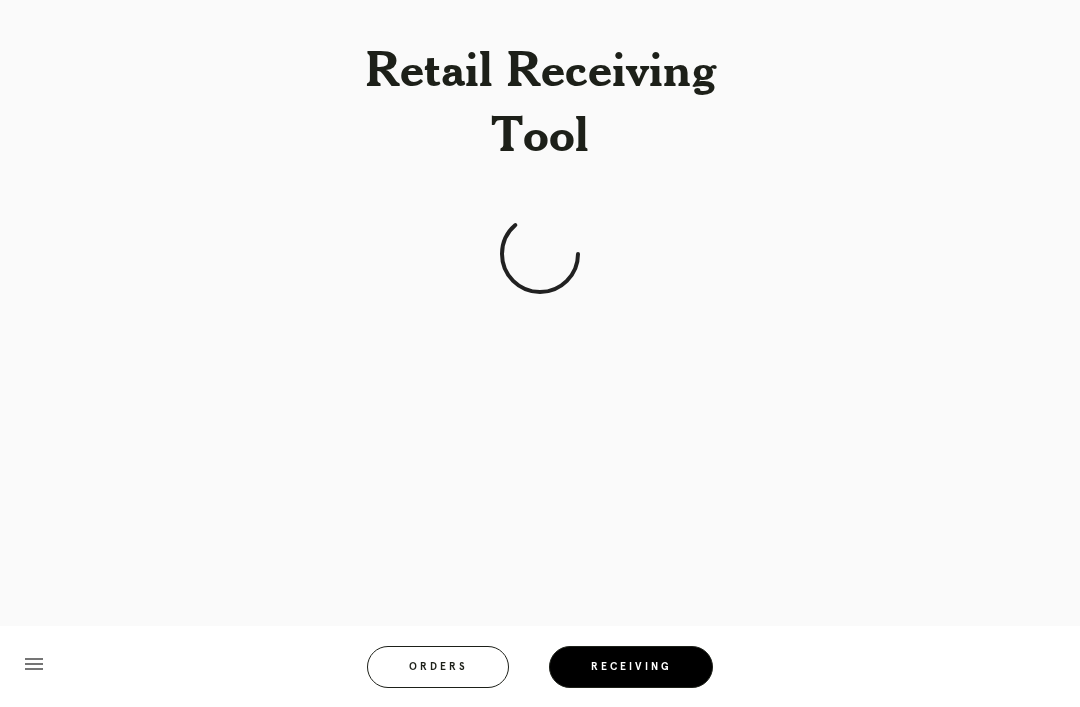 click on "Retail Receiving Tool
menu
Orders
Receiving
Logged in as:   [EMAIL]   [LOCATION]
Logout" at bounding box center (540, 353) 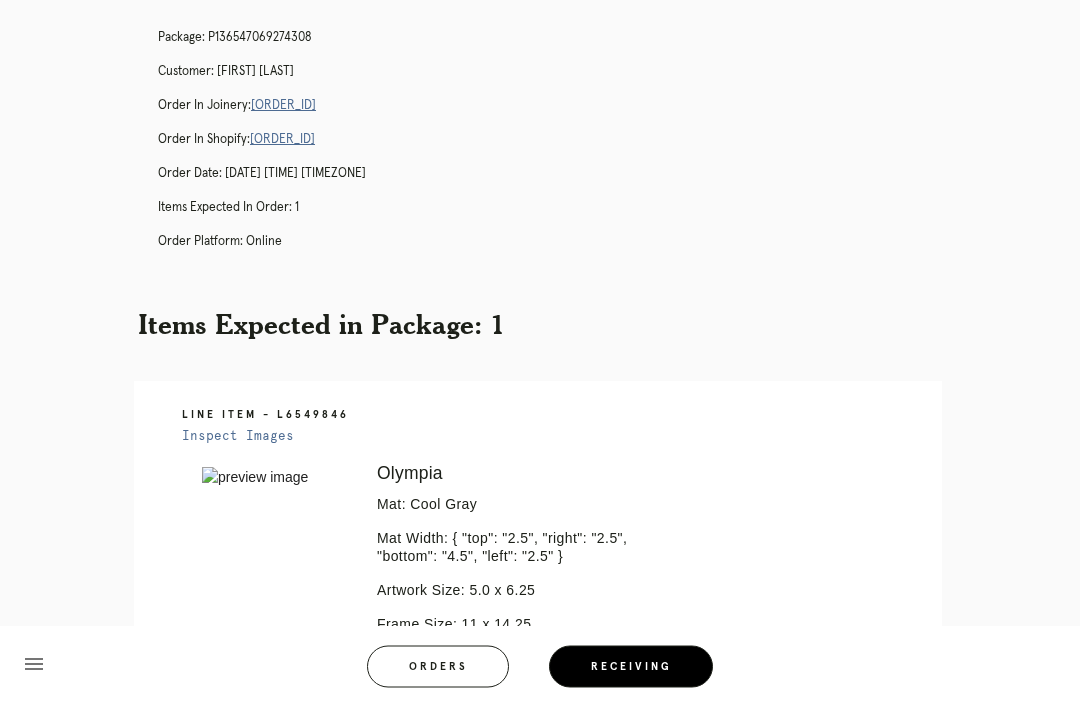 scroll, scrollTop: 35, scrollLeft: 0, axis: vertical 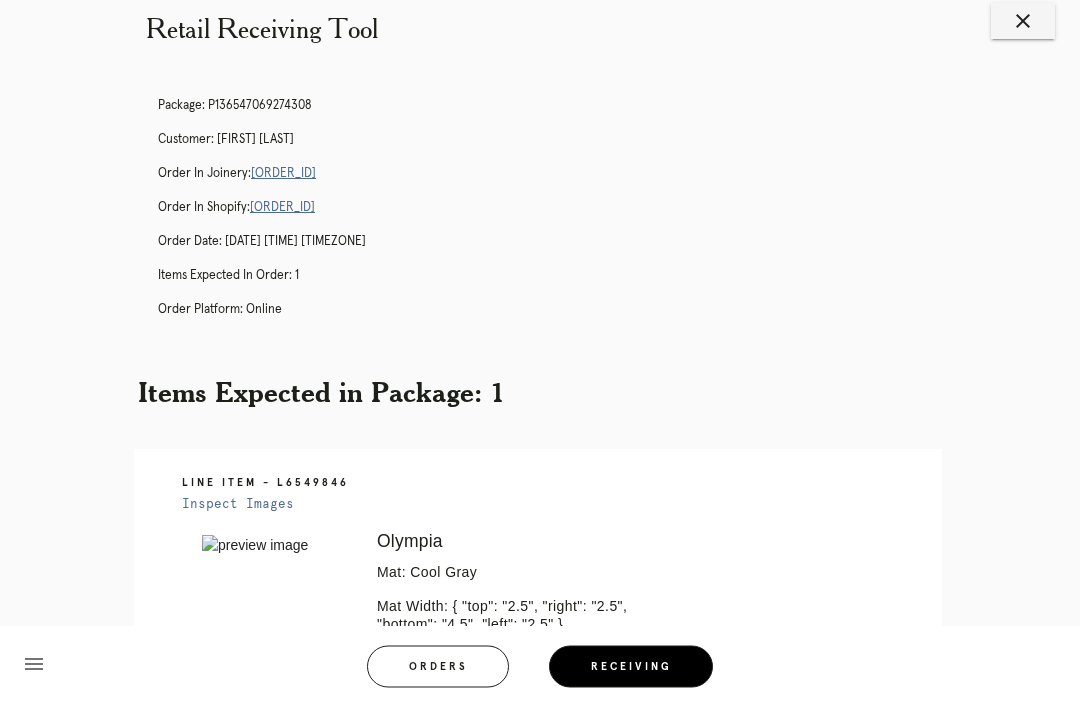 click on "R088385065" at bounding box center (283, 174) 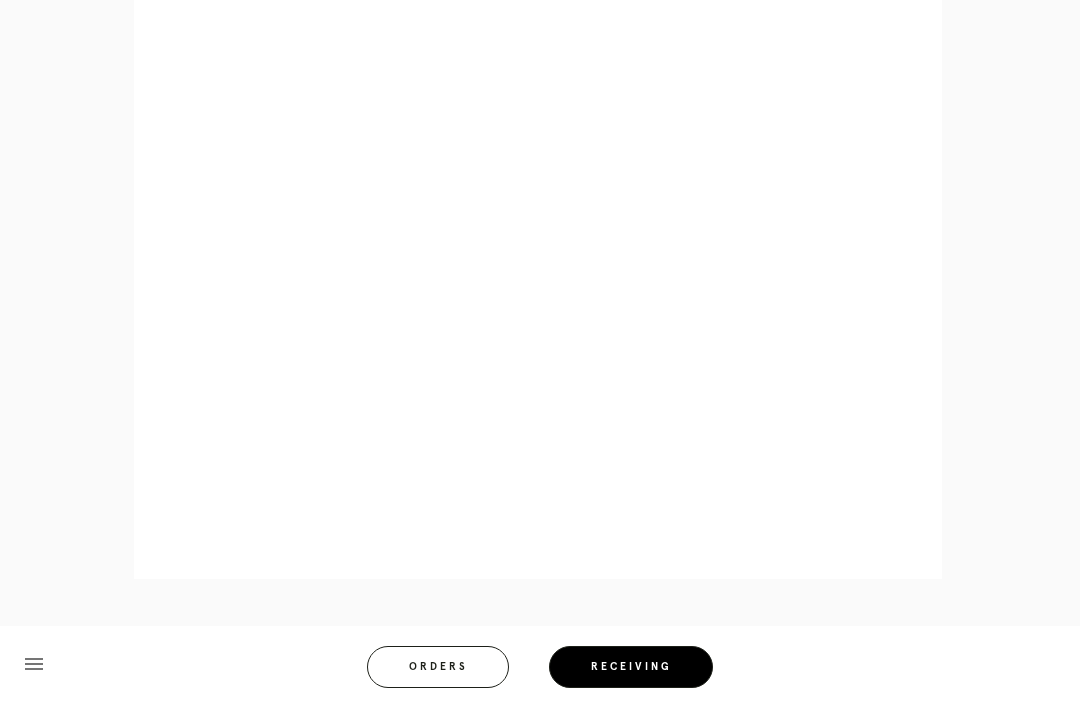 scroll, scrollTop: 876, scrollLeft: 0, axis: vertical 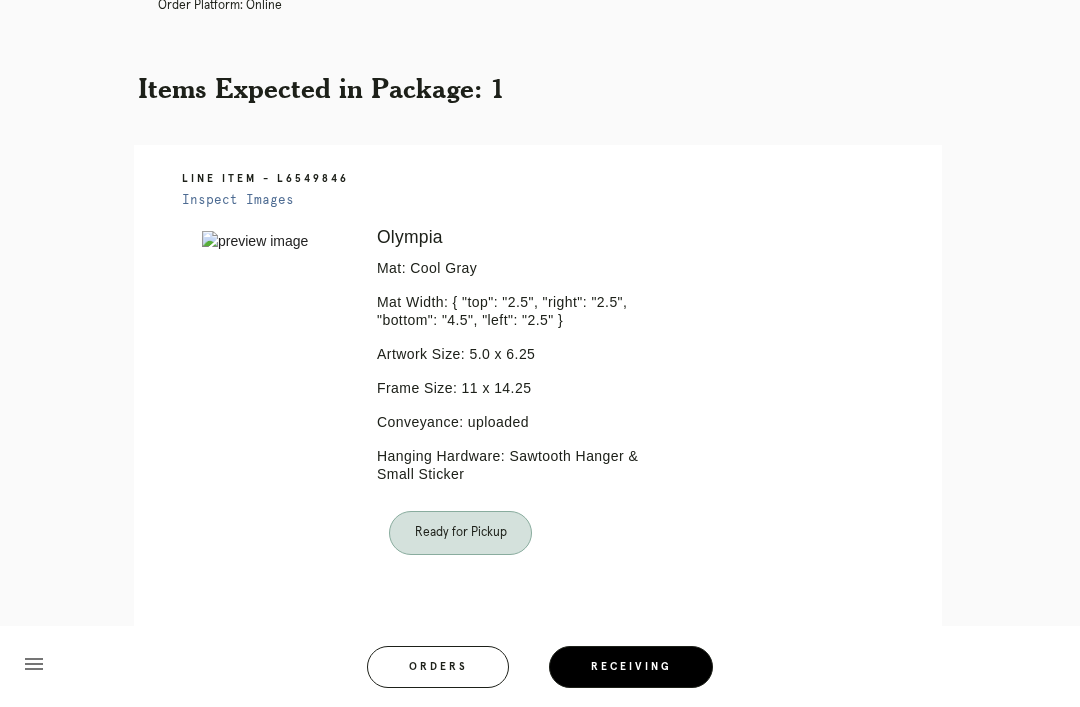 click on "Order Platform: online" at bounding box center [560, 6] 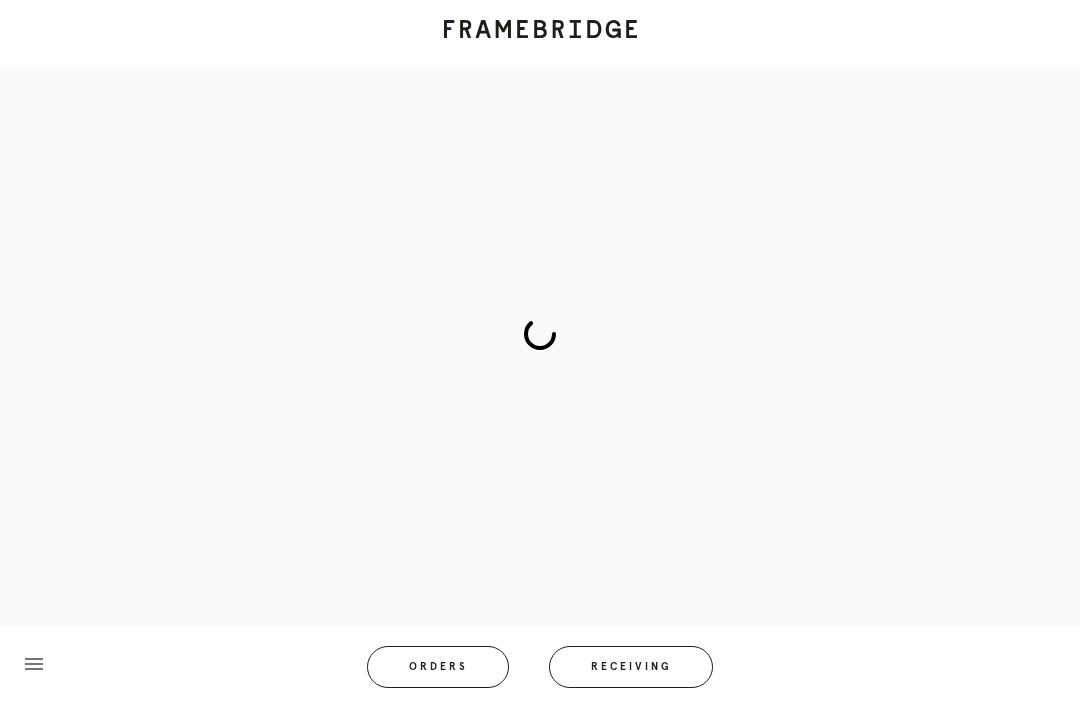 scroll, scrollTop: 0, scrollLeft: 0, axis: both 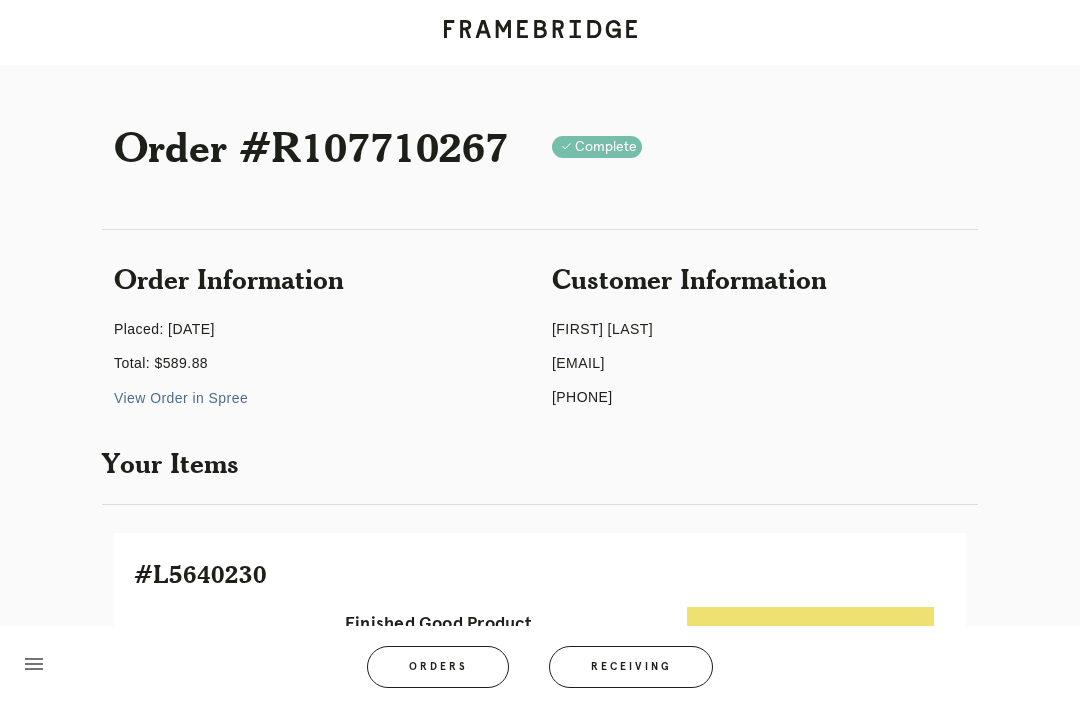 click on "Receiving" at bounding box center (631, 667) 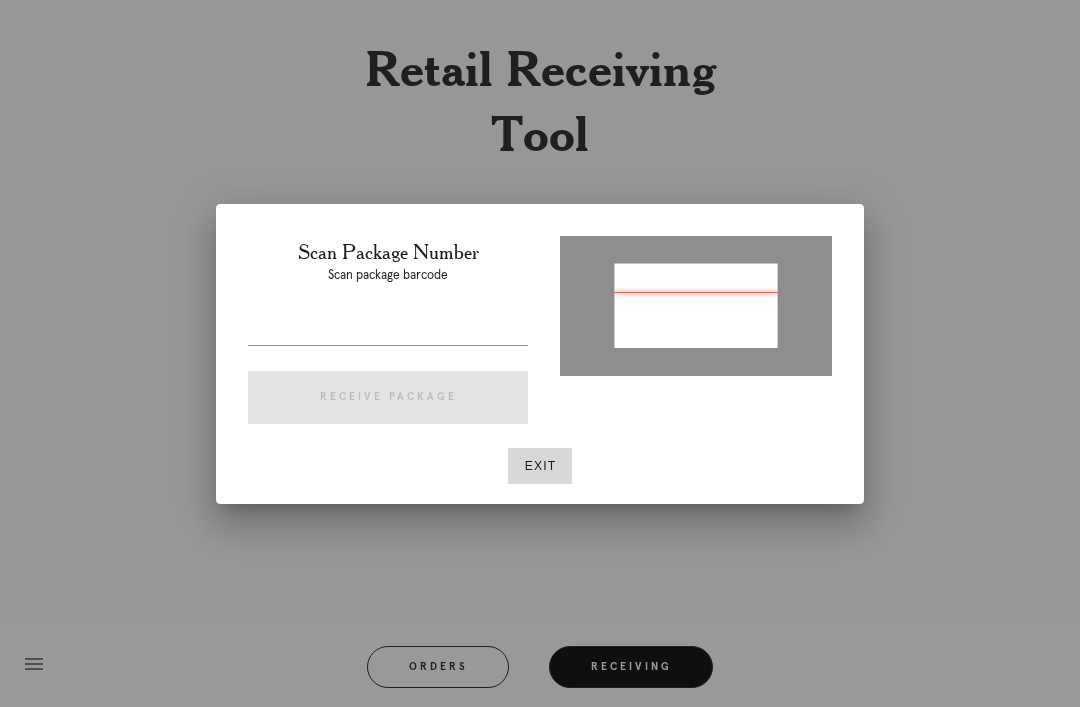 type on "[ORDER_ID]" 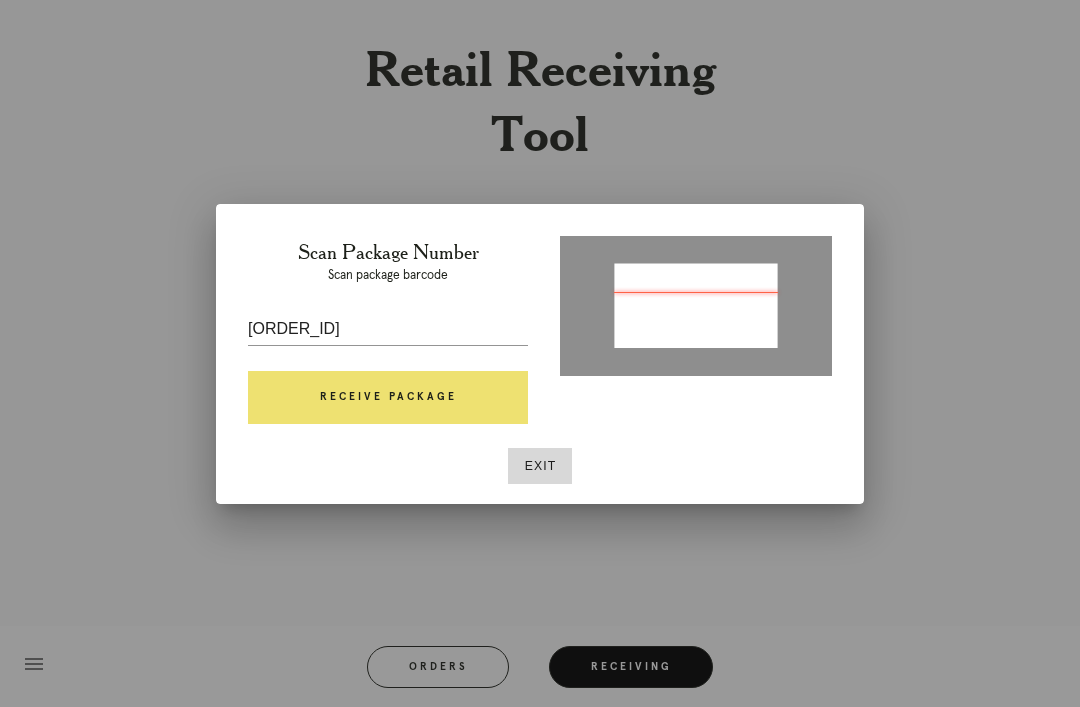 click on "Receive Package" at bounding box center (388, 398) 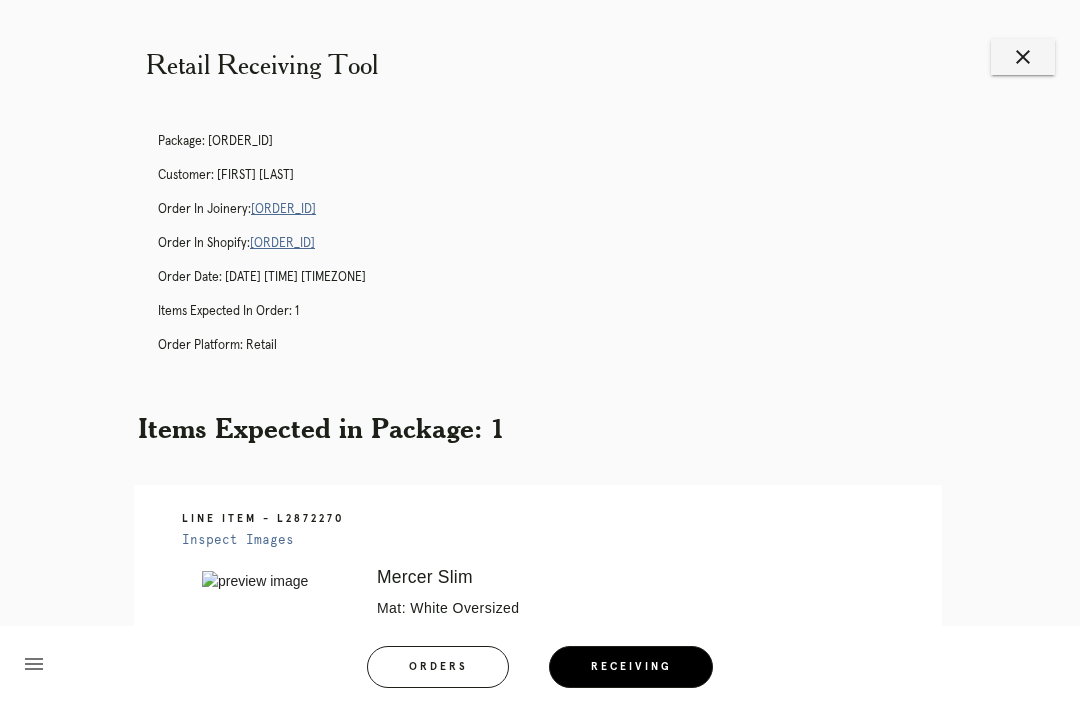 click on "[ORDER_ID]" at bounding box center [283, 209] 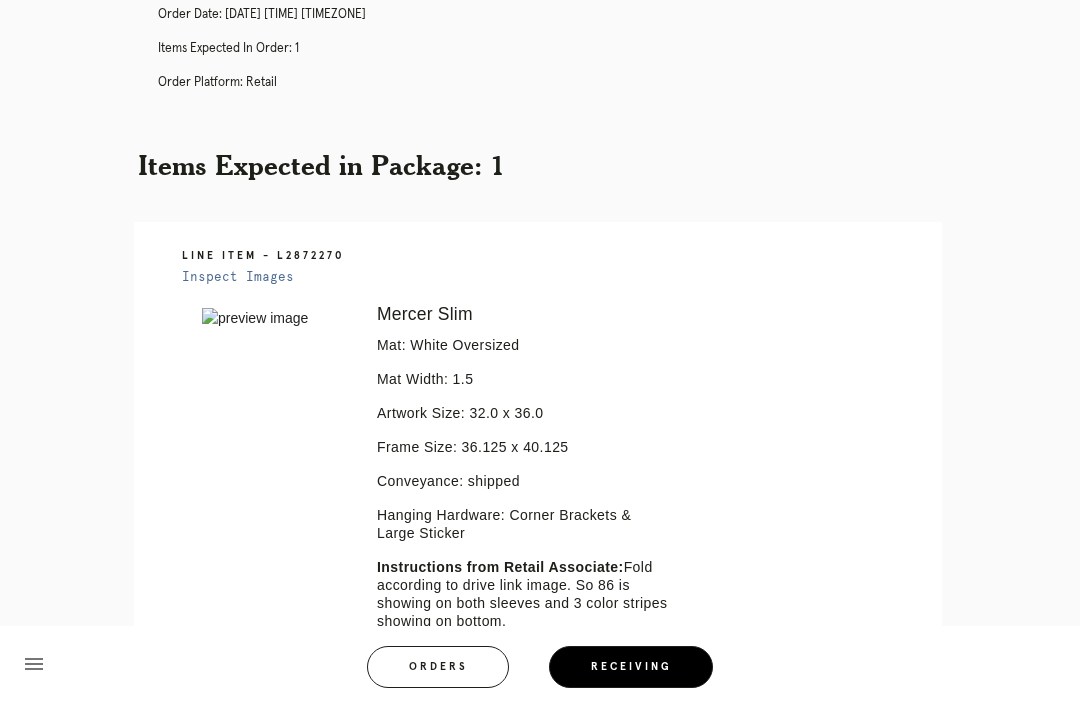 scroll, scrollTop: 0, scrollLeft: 0, axis: both 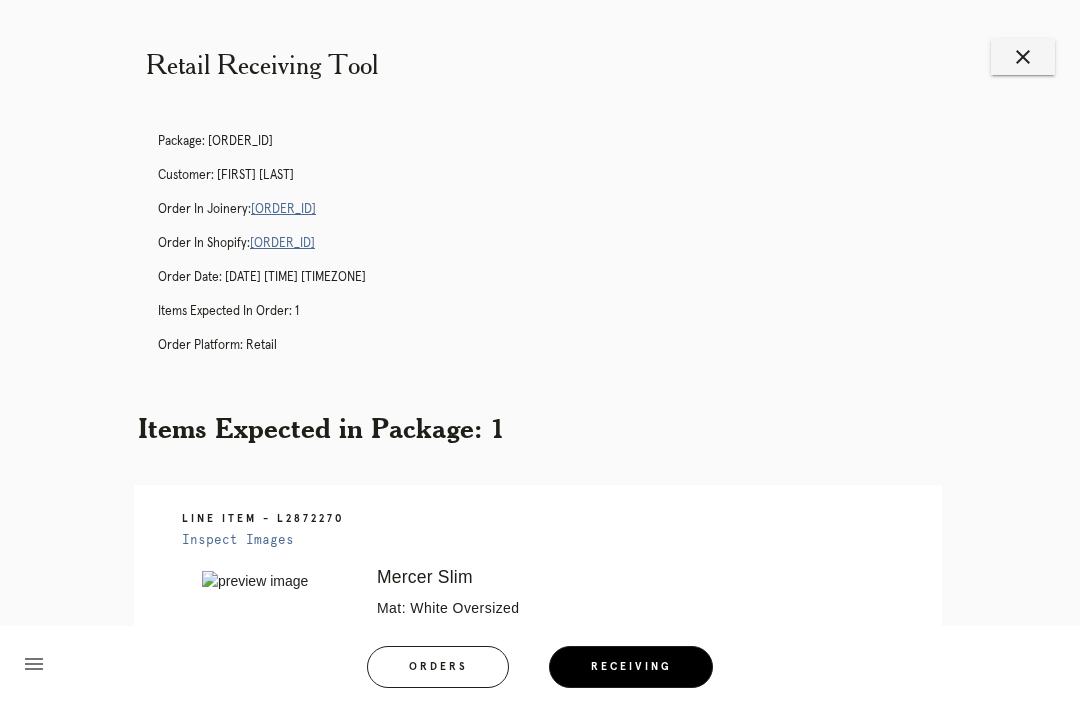 click on "[ORDER_ID]" at bounding box center [283, 209] 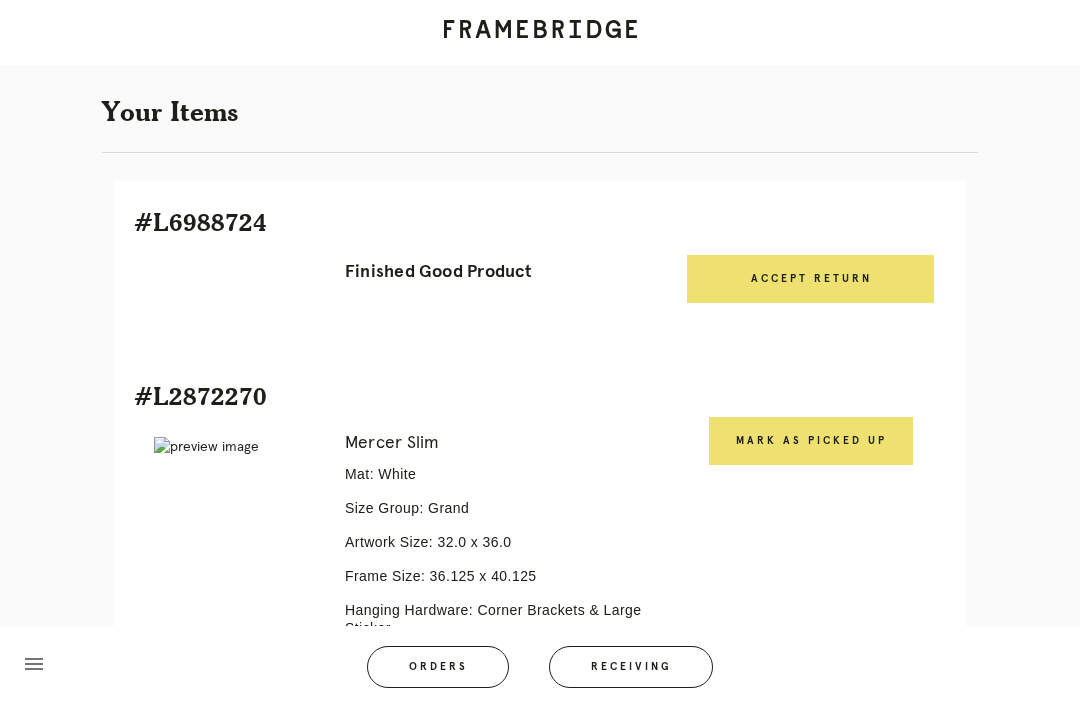 scroll, scrollTop: 351, scrollLeft: 0, axis: vertical 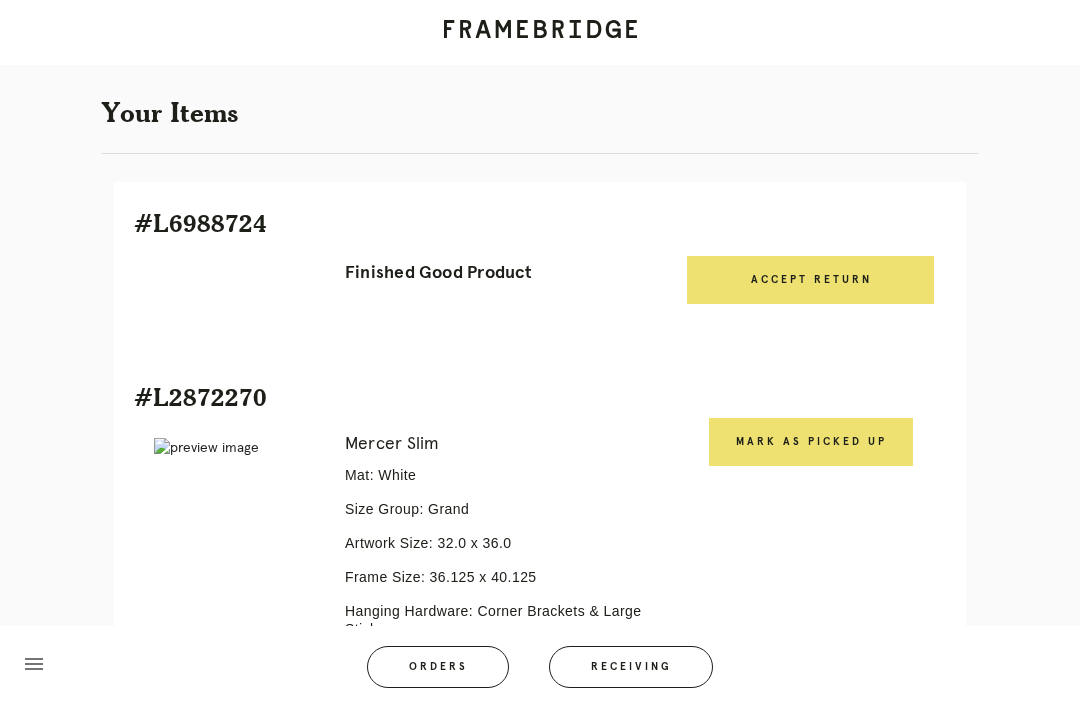 click on "Mark as Picked Up" at bounding box center (811, 442) 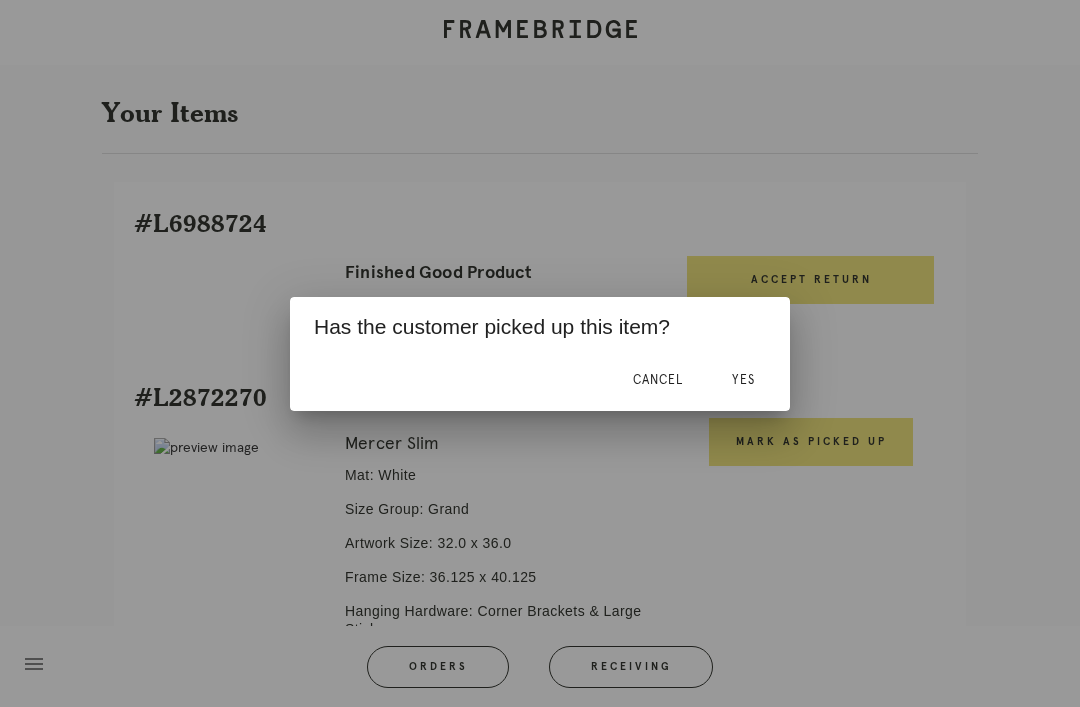 click on "Yes" at bounding box center [743, 380] 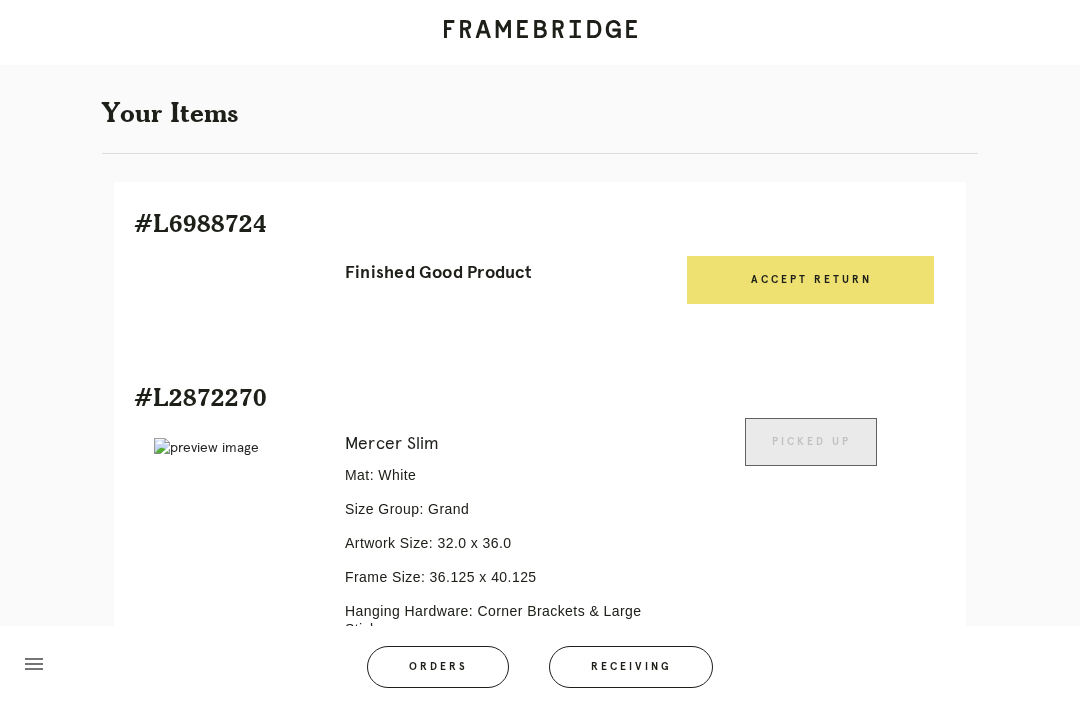 click on "Receiving" at bounding box center [631, 667] 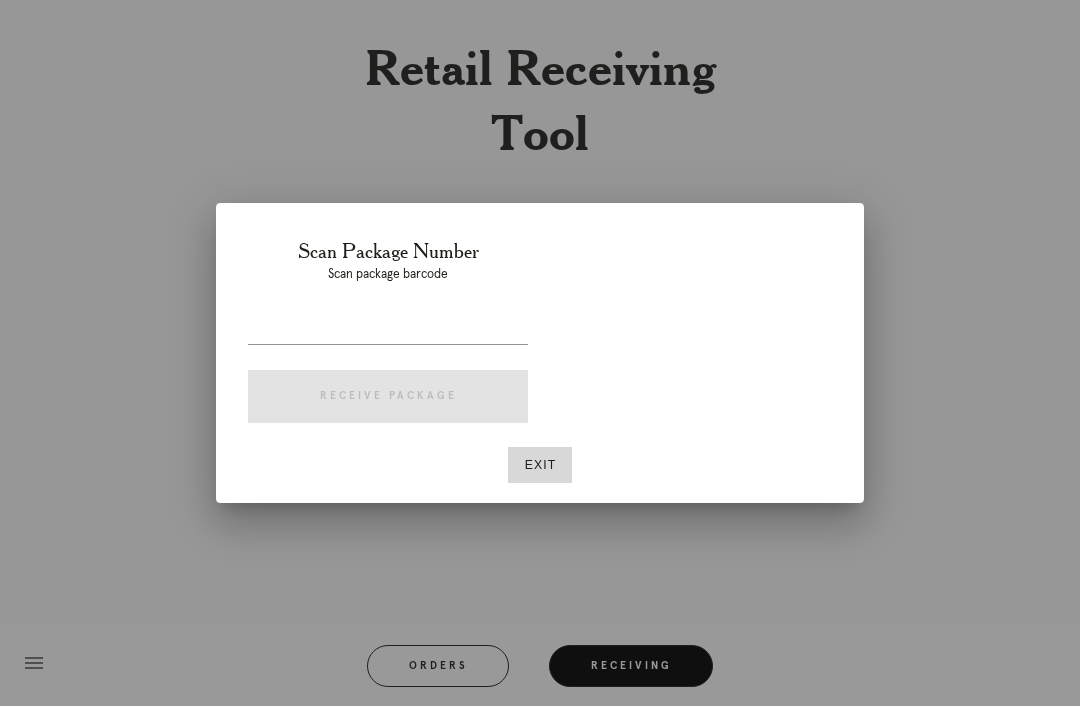 scroll, scrollTop: 64, scrollLeft: 0, axis: vertical 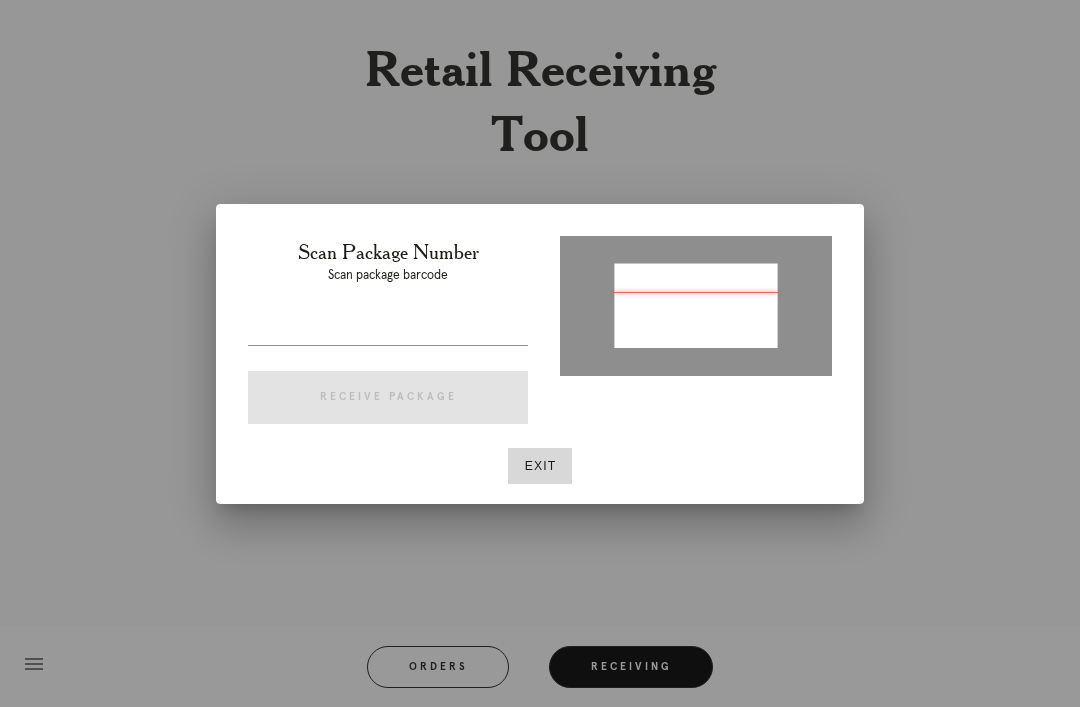 type on "P737535125146557" 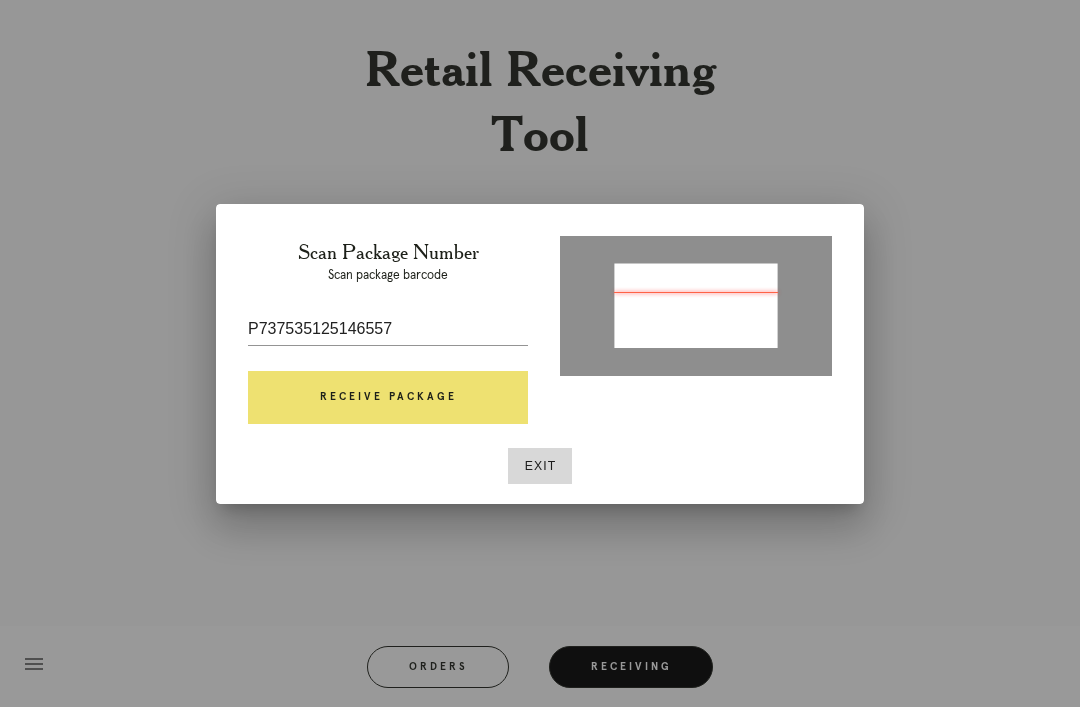 click on "Receive Package" at bounding box center (388, 398) 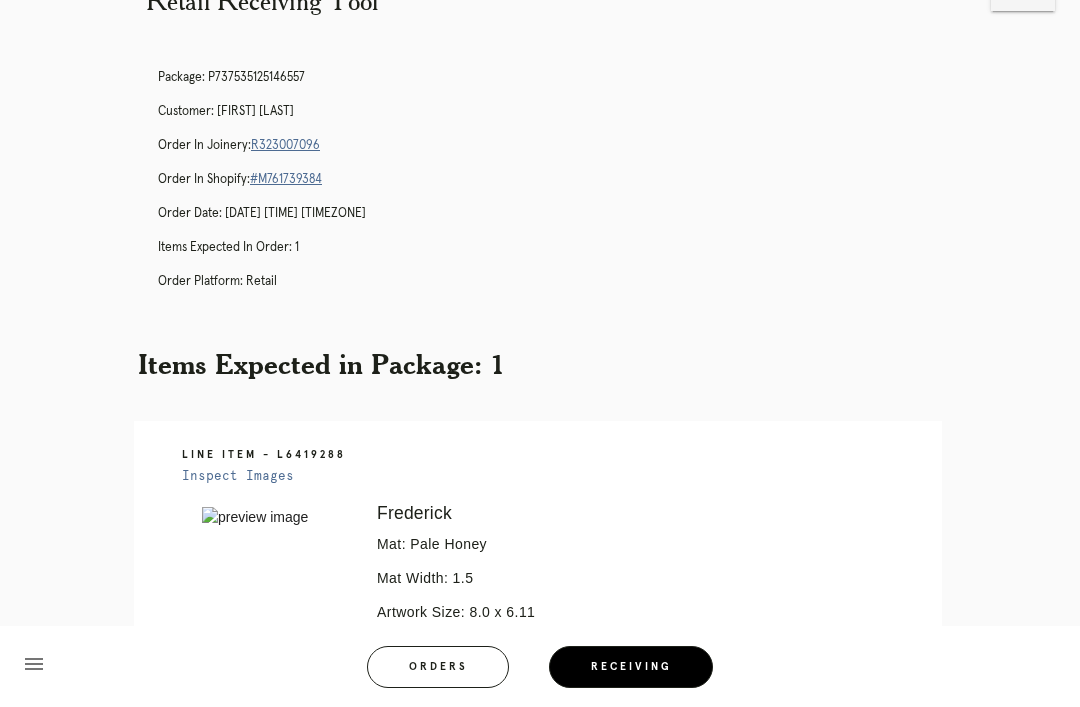 click on "Package: P737535125146557   Customer: Roger Frazier
Order in Joinery:
R323007096
Order in Shopify:
#M761739384
Order Date:
07/25/2025 11:21 AM EDT
Items Expected in Order: 1   Order Platform: retail" at bounding box center [560, 188] 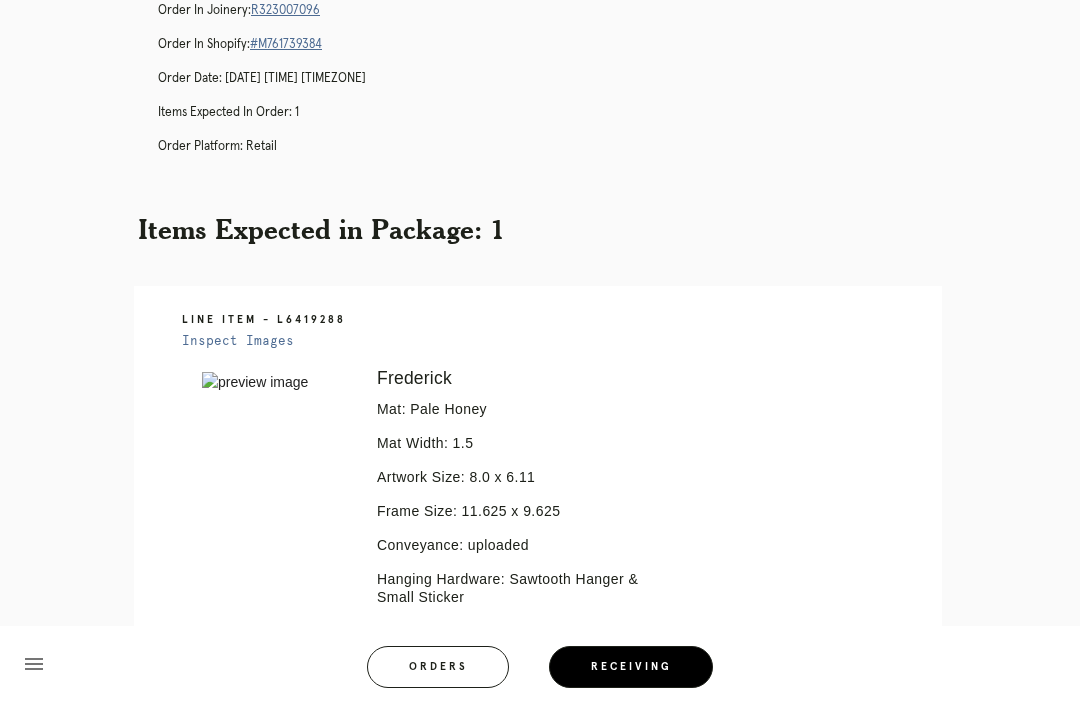 scroll, scrollTop: 0, scrollLeft: 0, axis: both 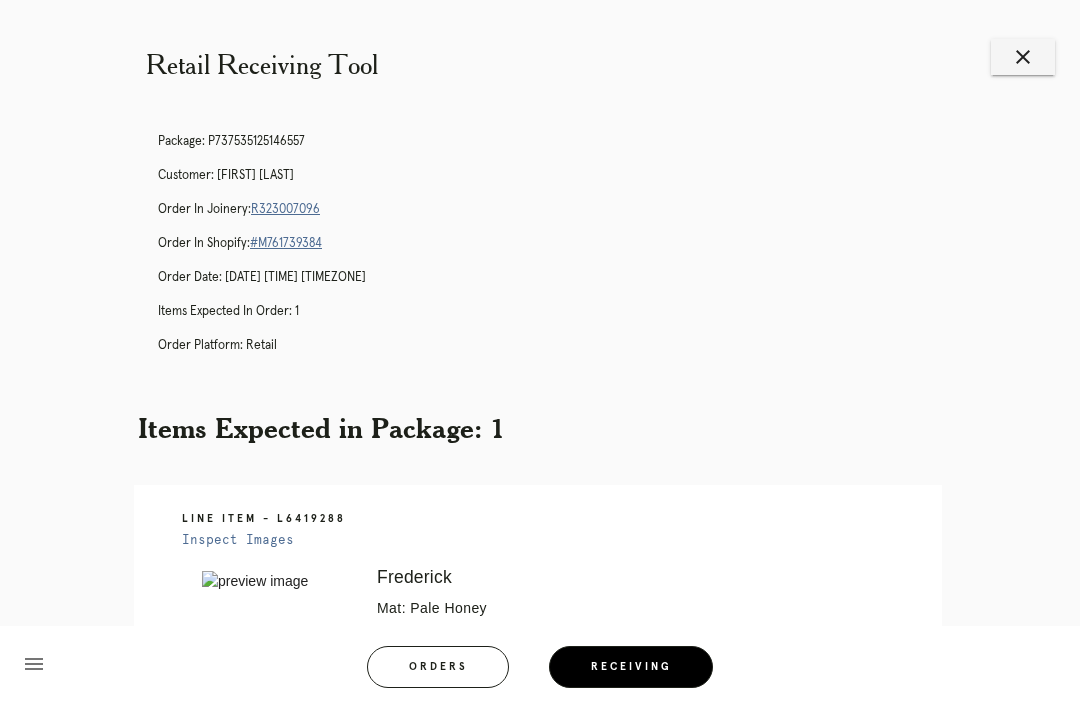 click on "R323007096" at bounding box center [285, 209] 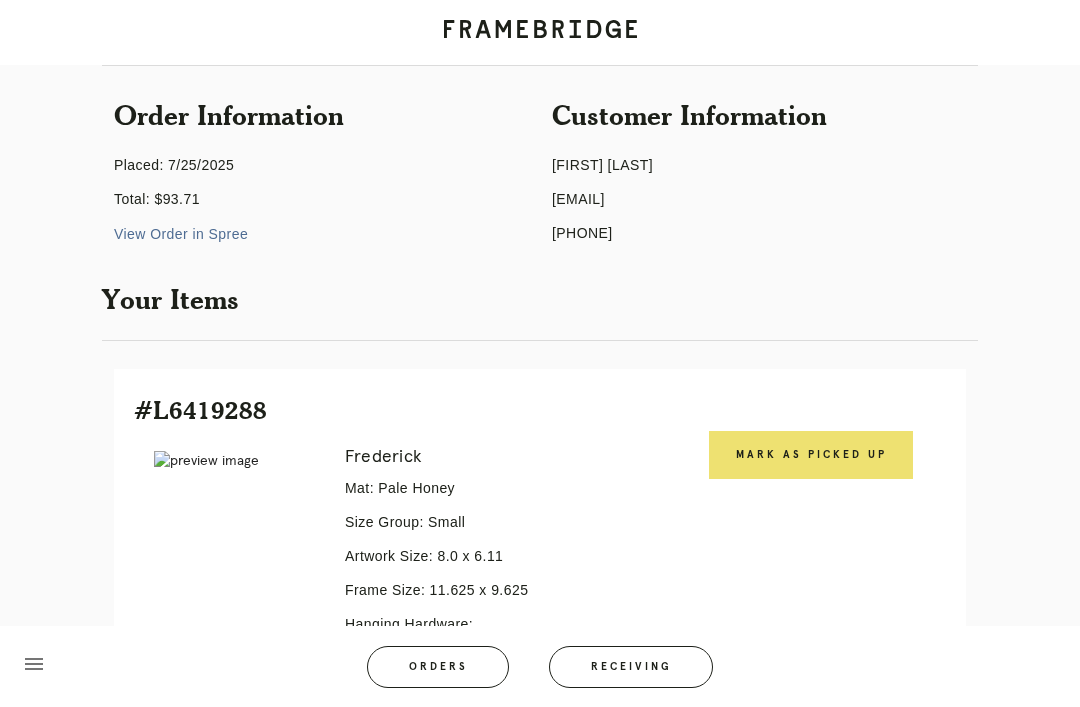 scroll, scrollTop: 281, scrollLeft: 0, axis: vertical 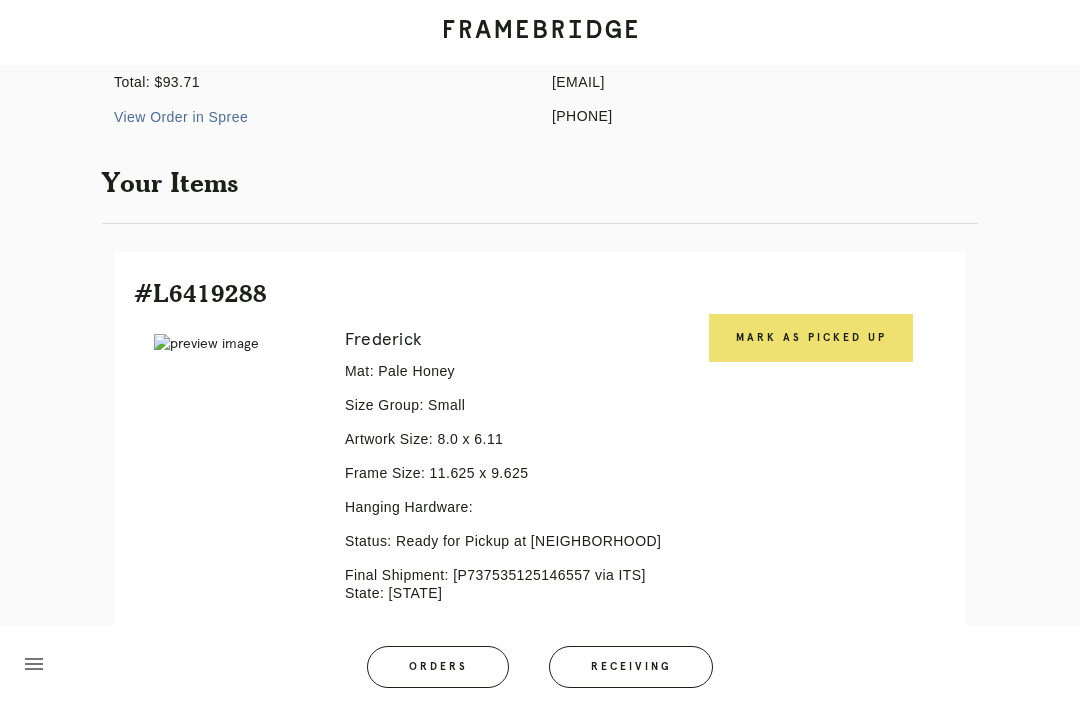 click on "Mark as Picked Up" at bounding box center [811, 338] 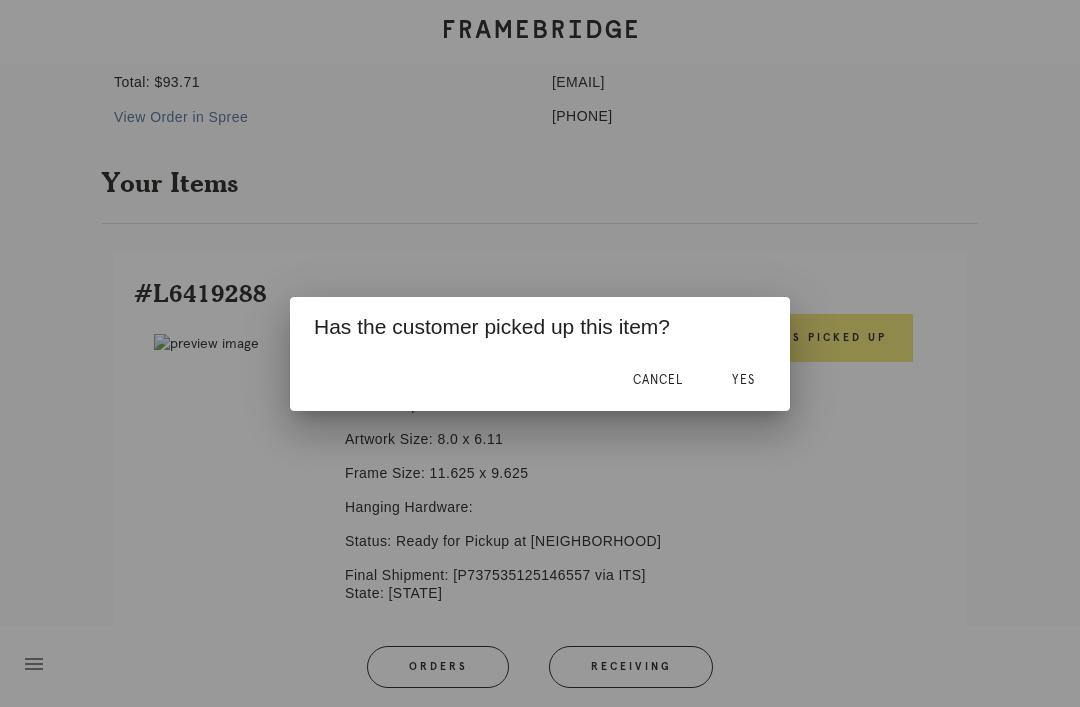 click on "Yes" at bounding box center (743, 381) 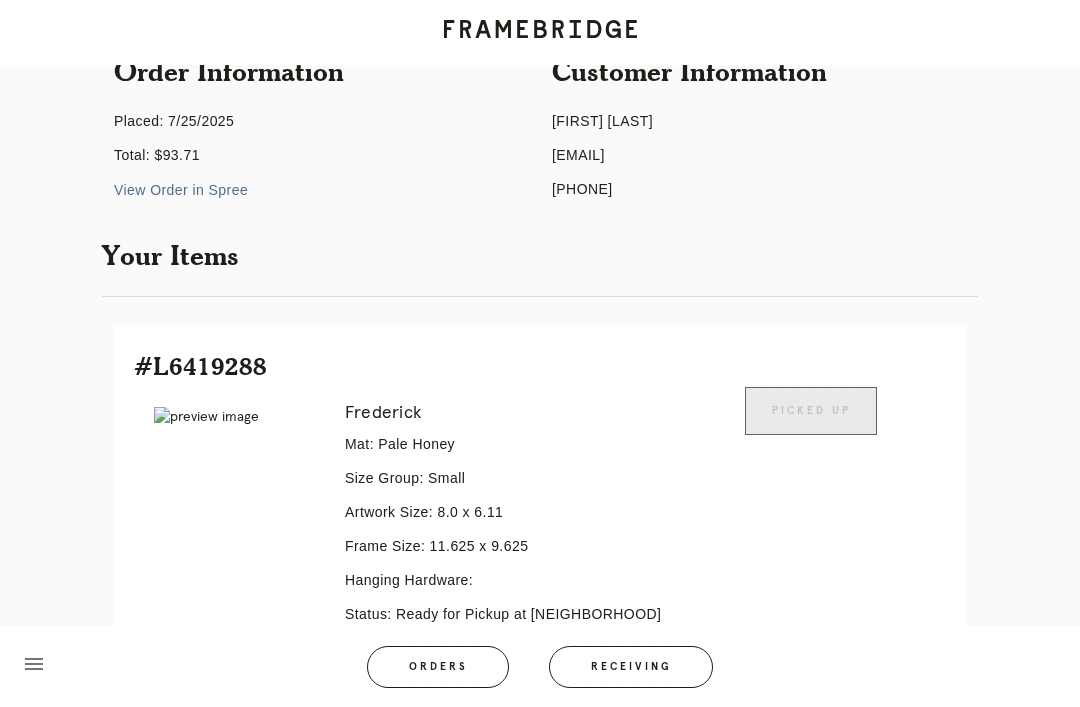 scroll, scrollTop: 40, scrollLeft: 0, axis: vertical 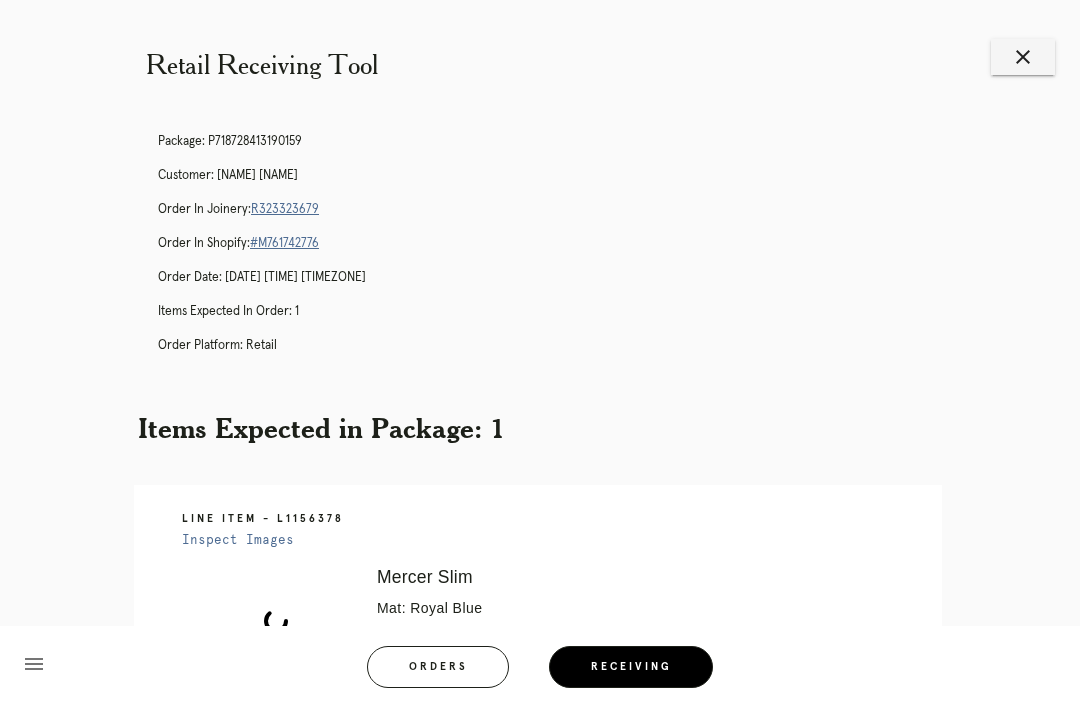 click on "close" at bounding box center (1023, 57) 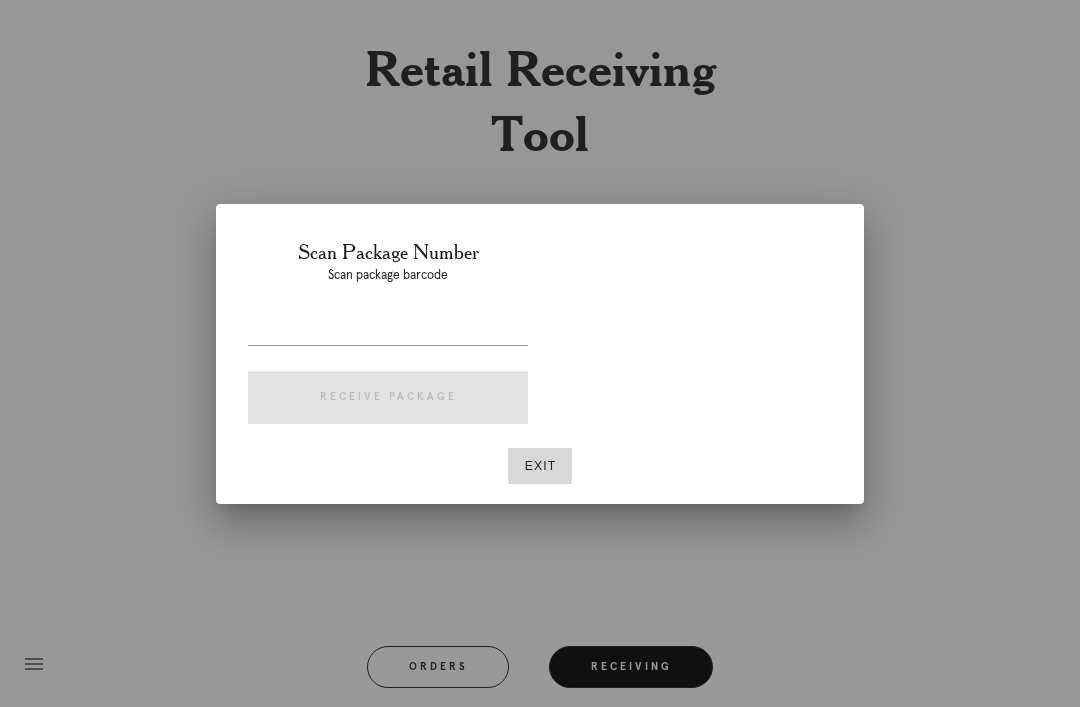 scroll, scrollTop: 0, scrollLeft: 0, axis: both 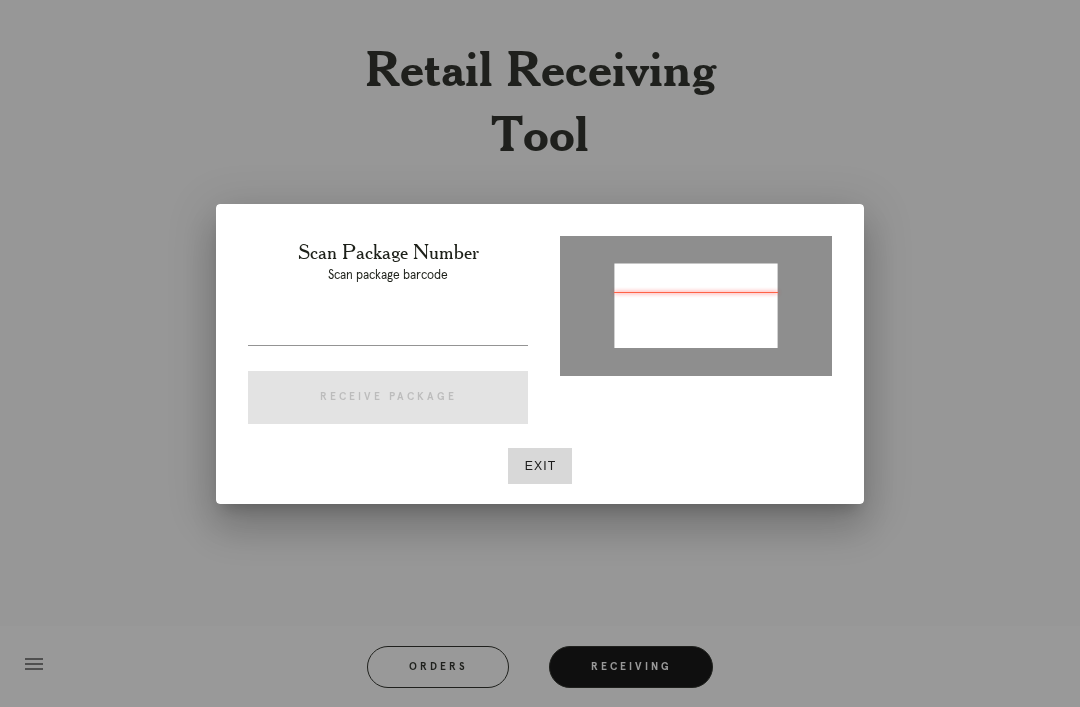 type on "P136547069274308" 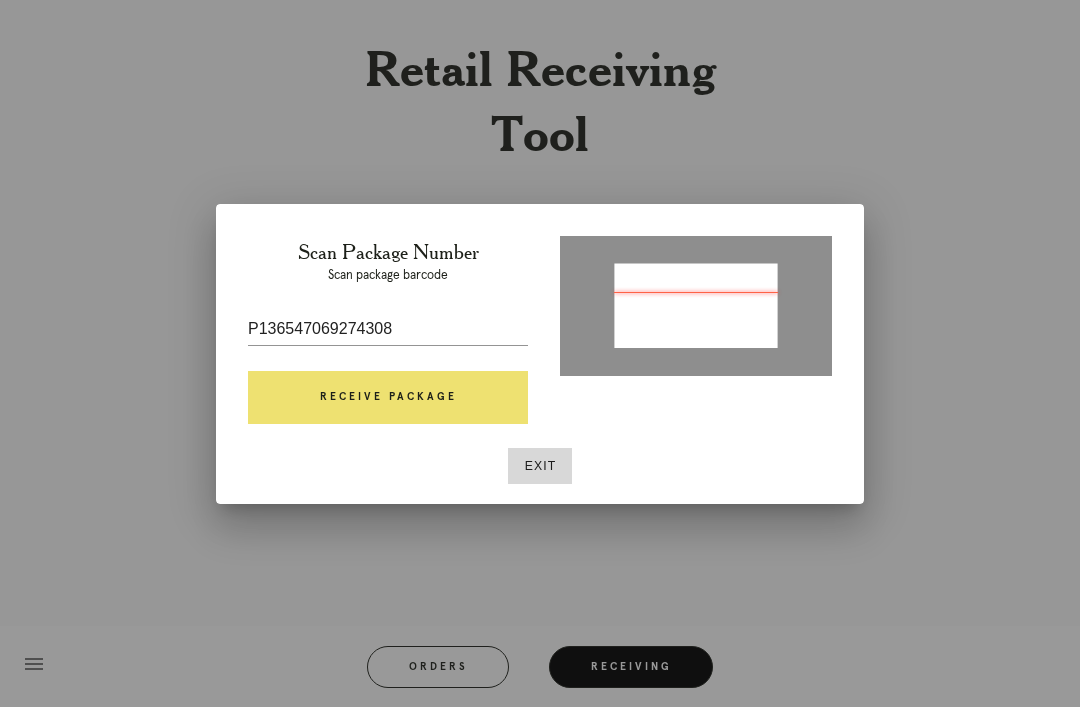 click on "Receive Package" at bounding box center [388, 398] 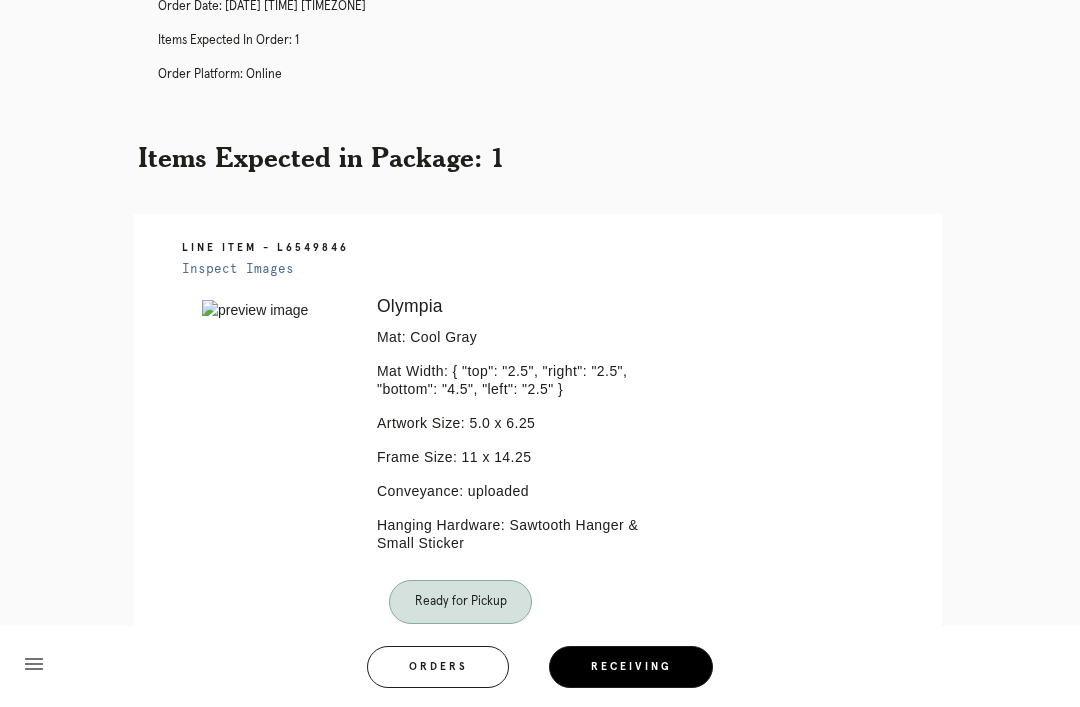 scroll, scrollTop: 340, scrollLeft: 0, axis: vertical 